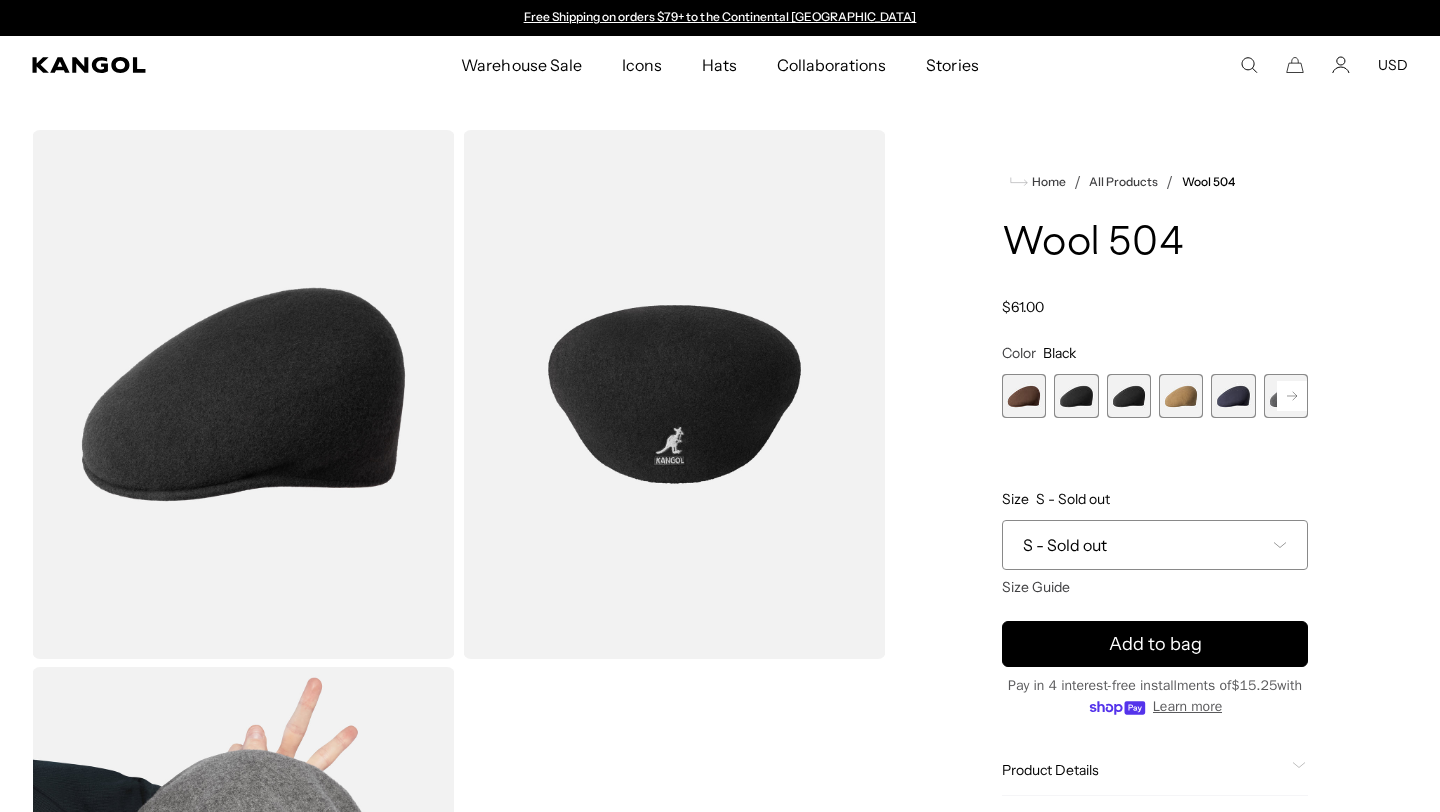 scroll, scrollTop: 0, scrollLeft: 0, axis: both 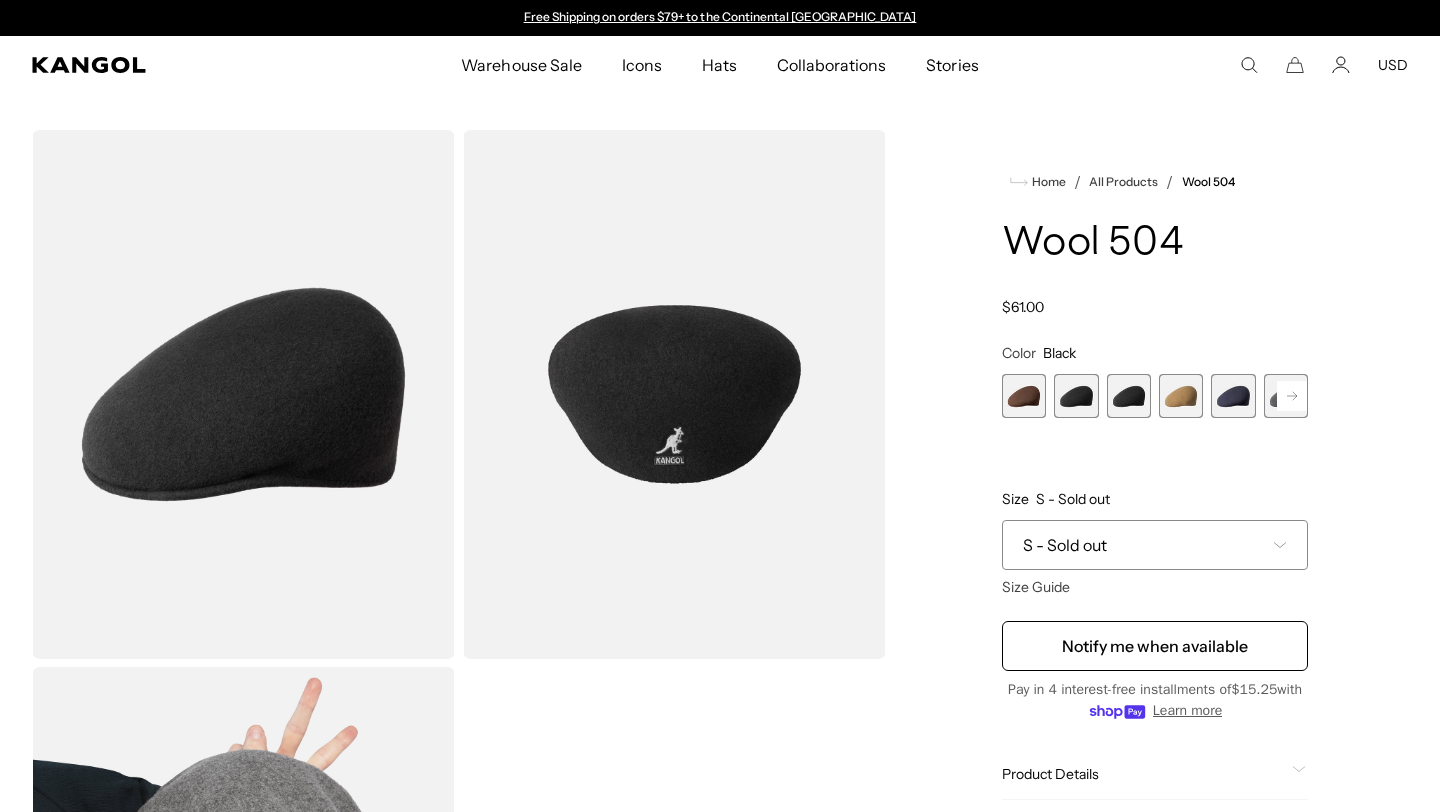 click on "S - Sold out" at bounding box center (1155, 545) 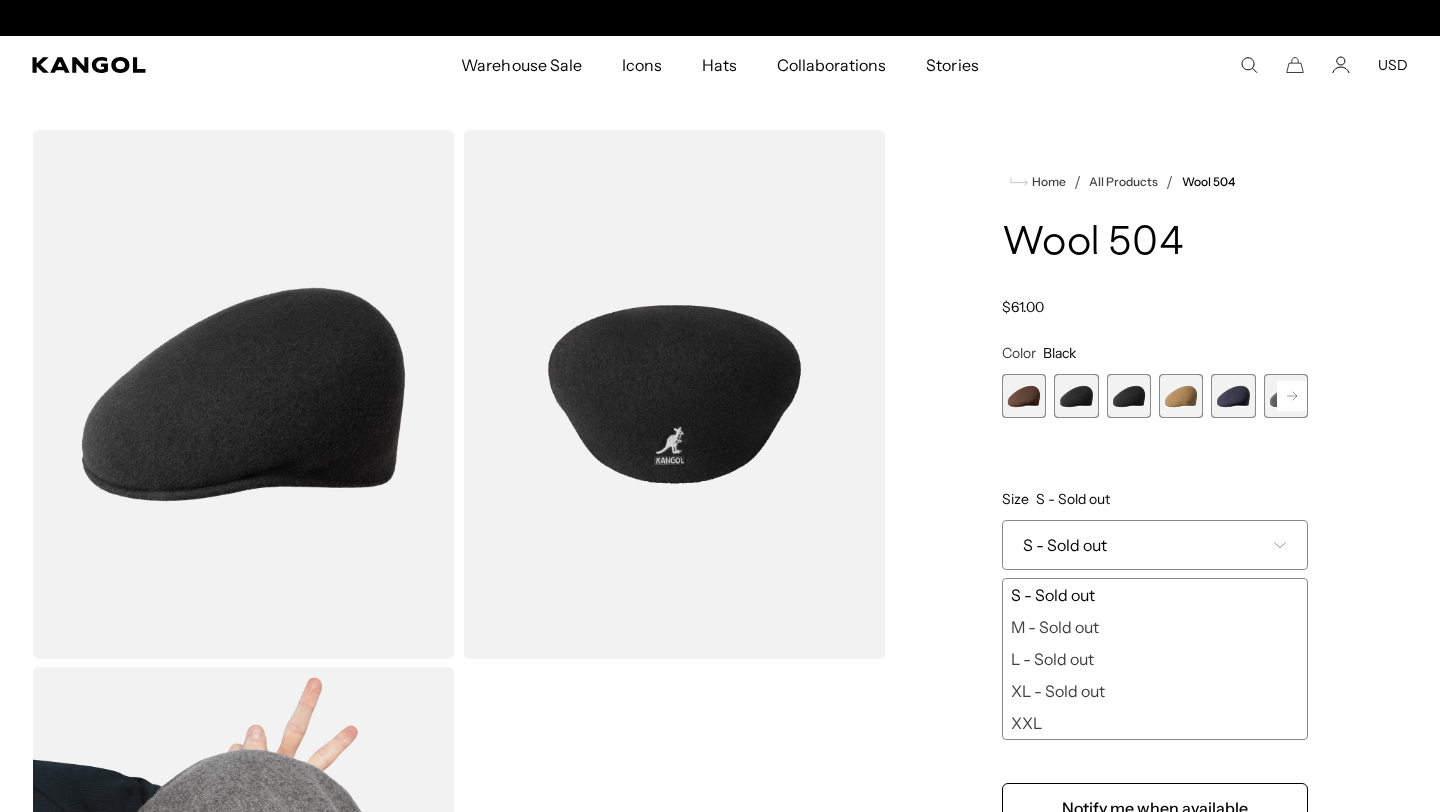 scroll, scrollTop: 0, scrollLeft: 0, axis: both 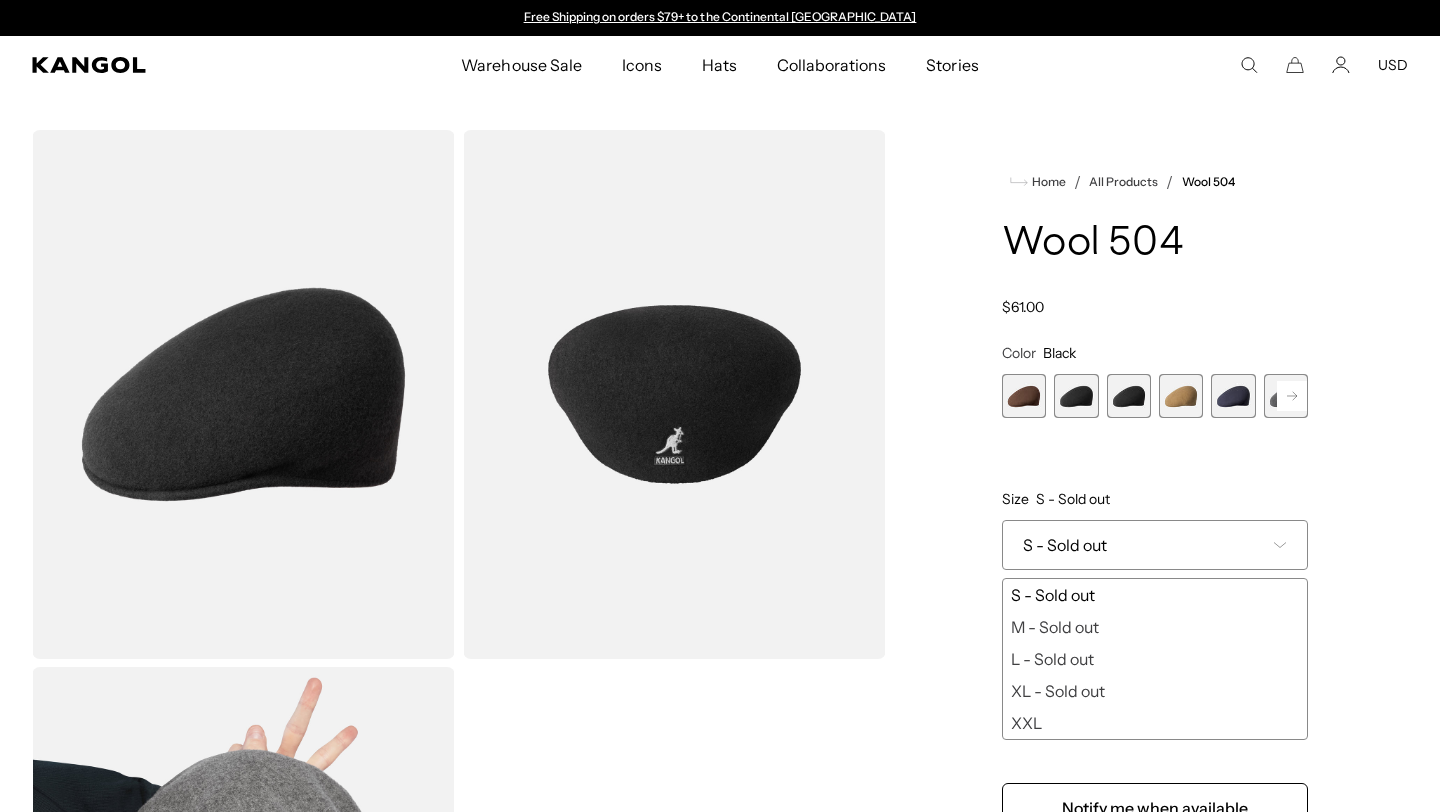 click 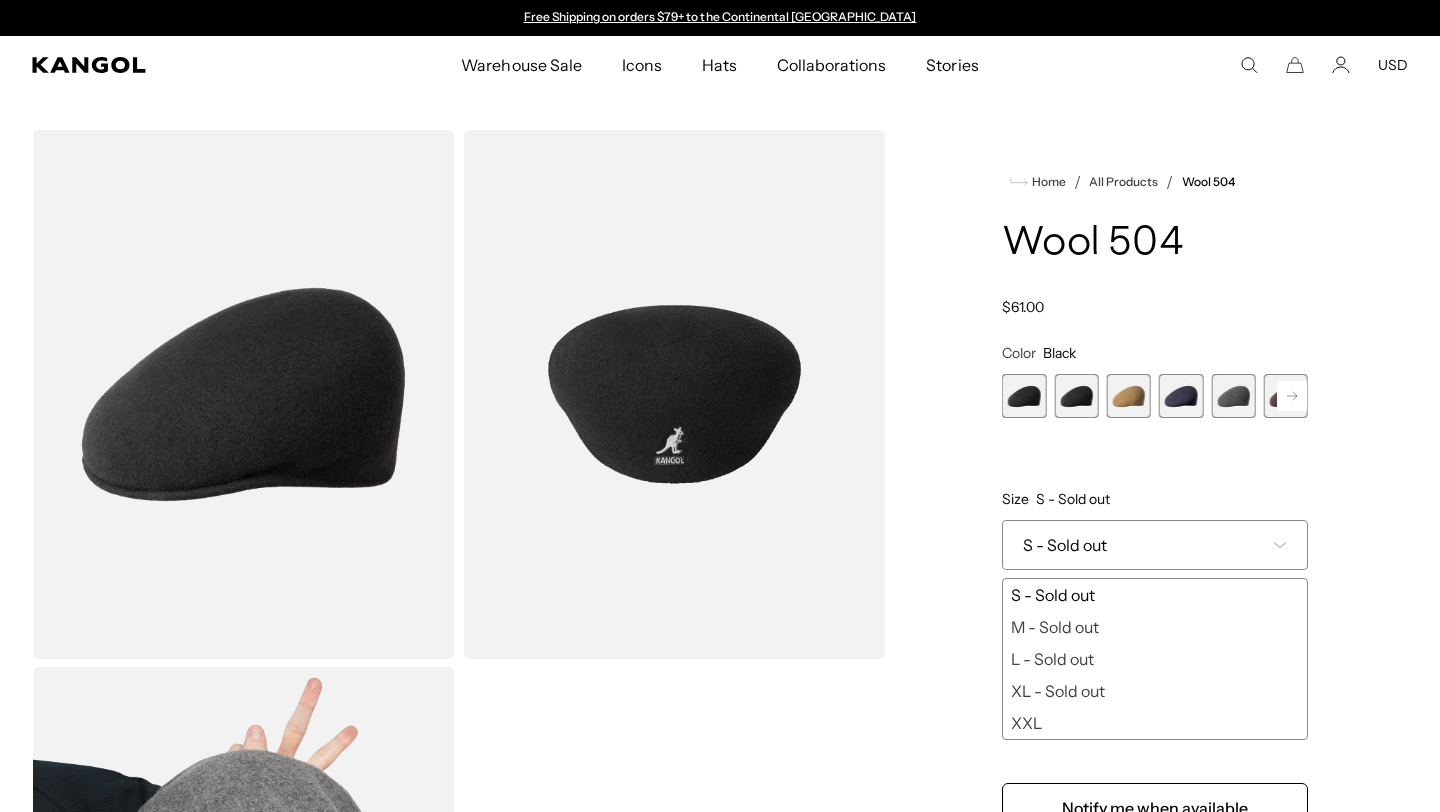 click 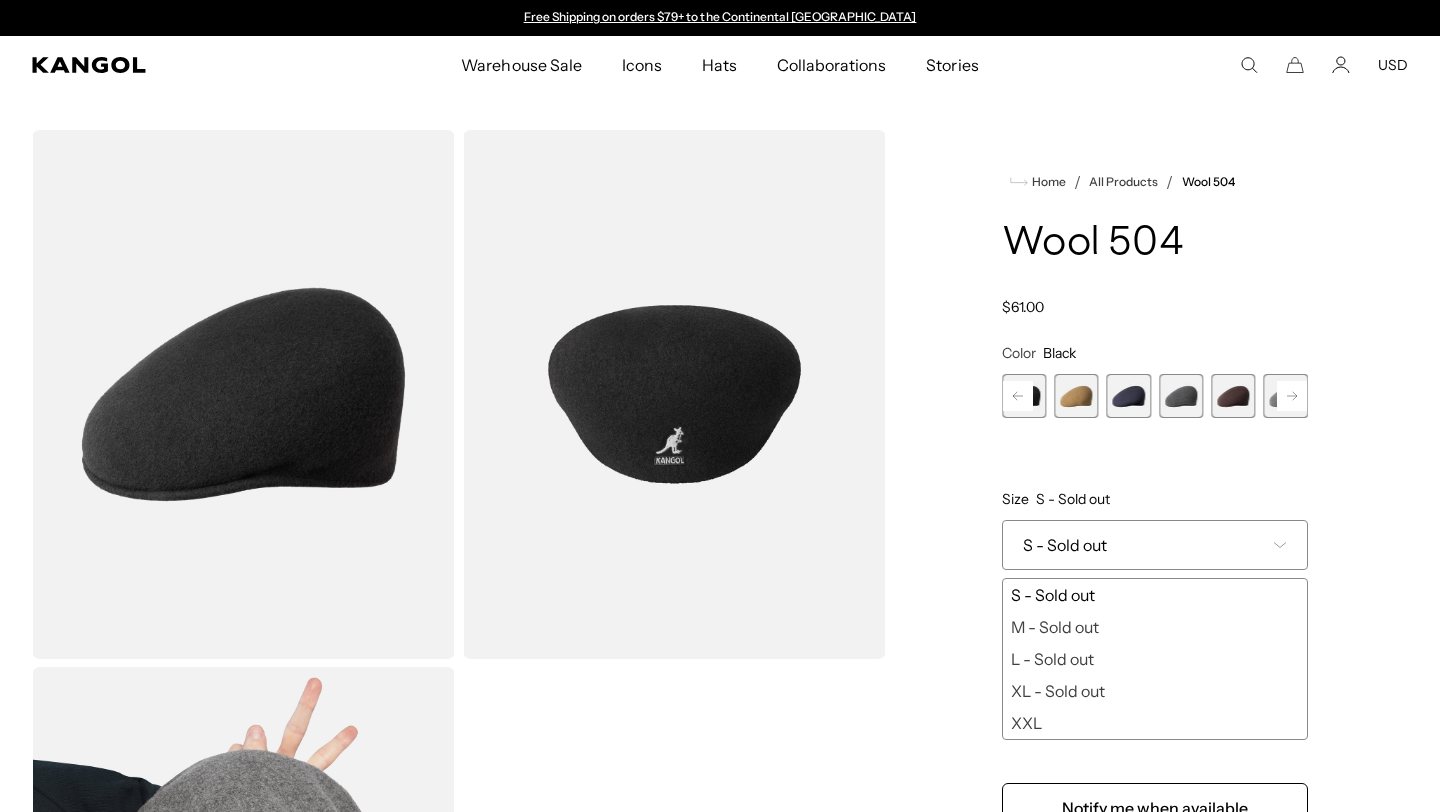 click 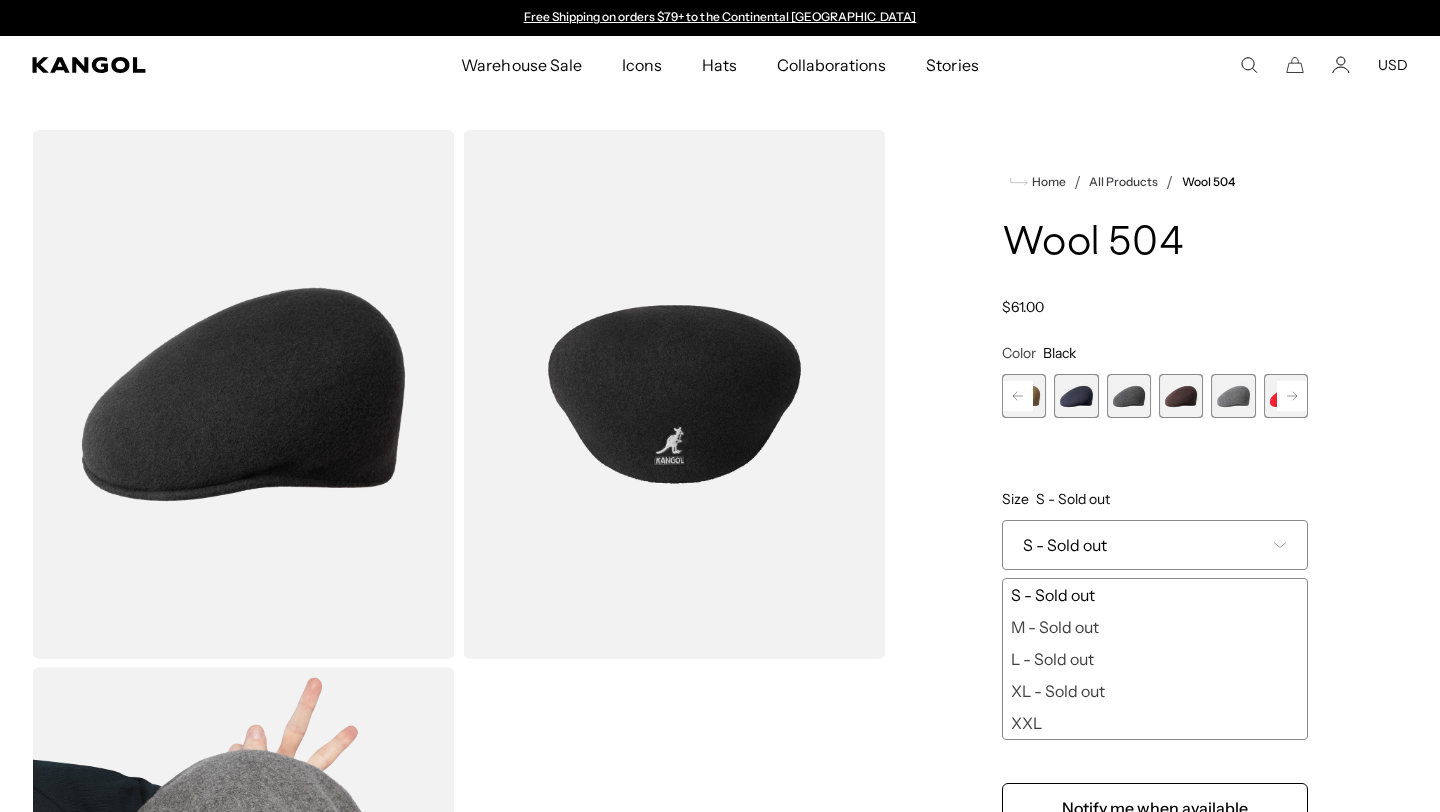 click 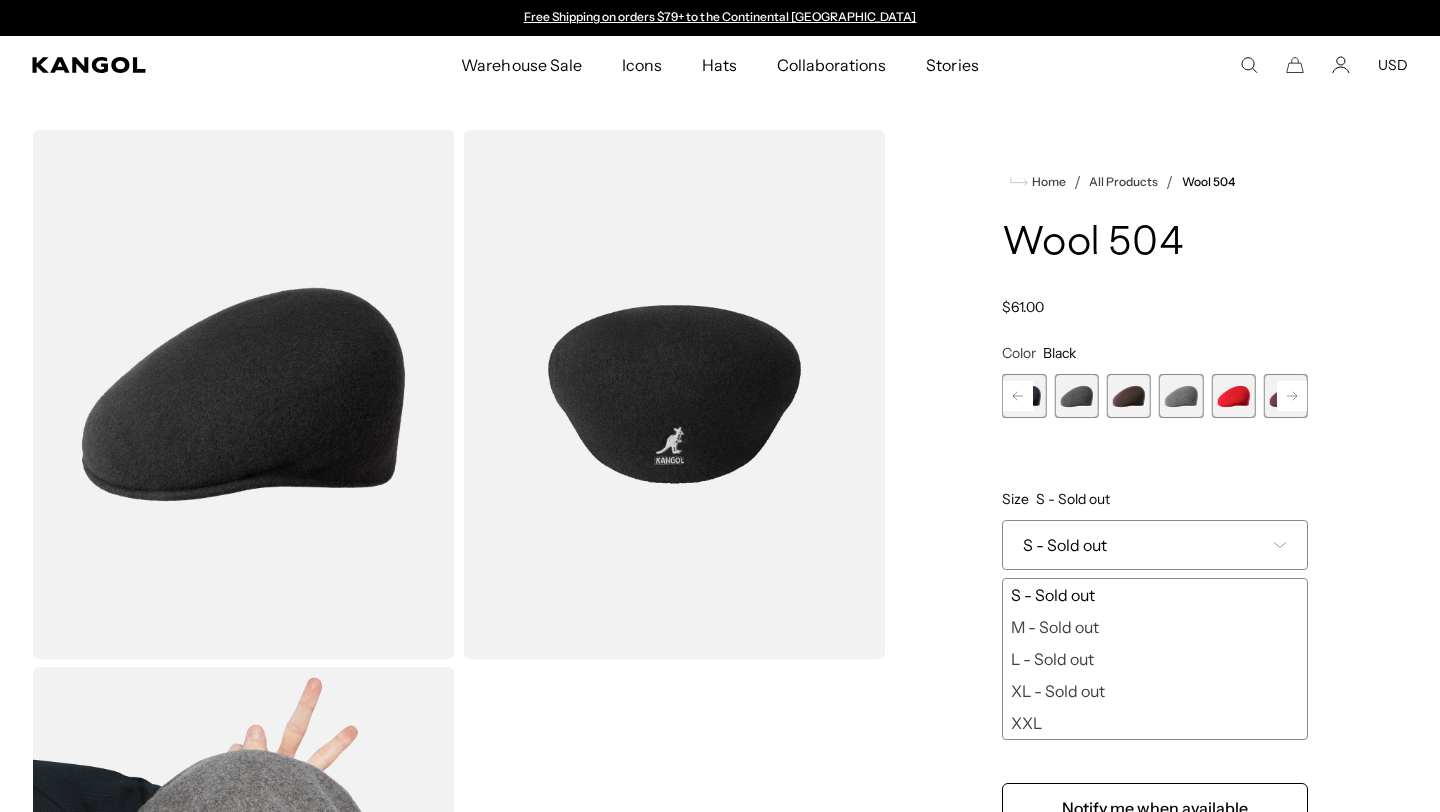 click 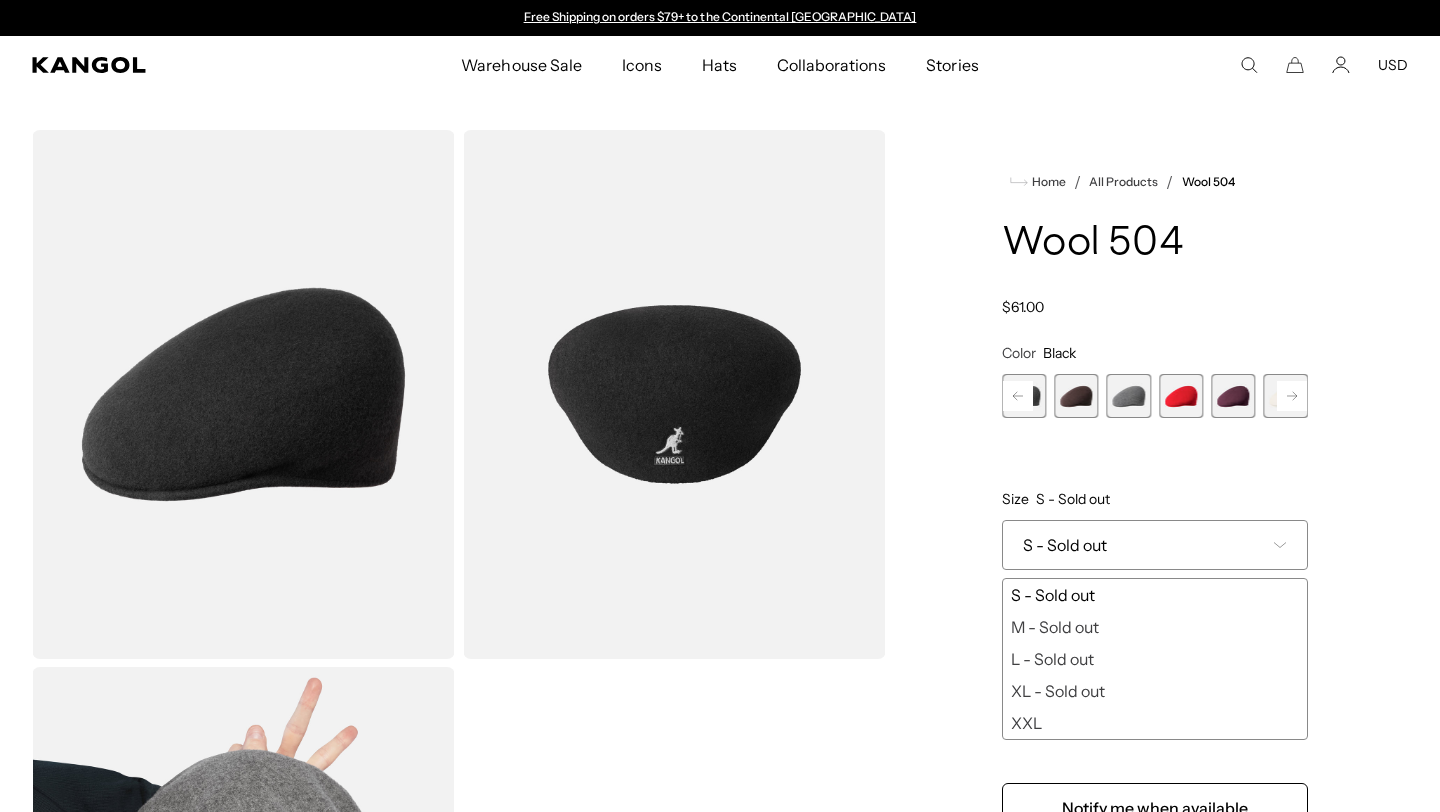 click at bounding box center [1181, 396] 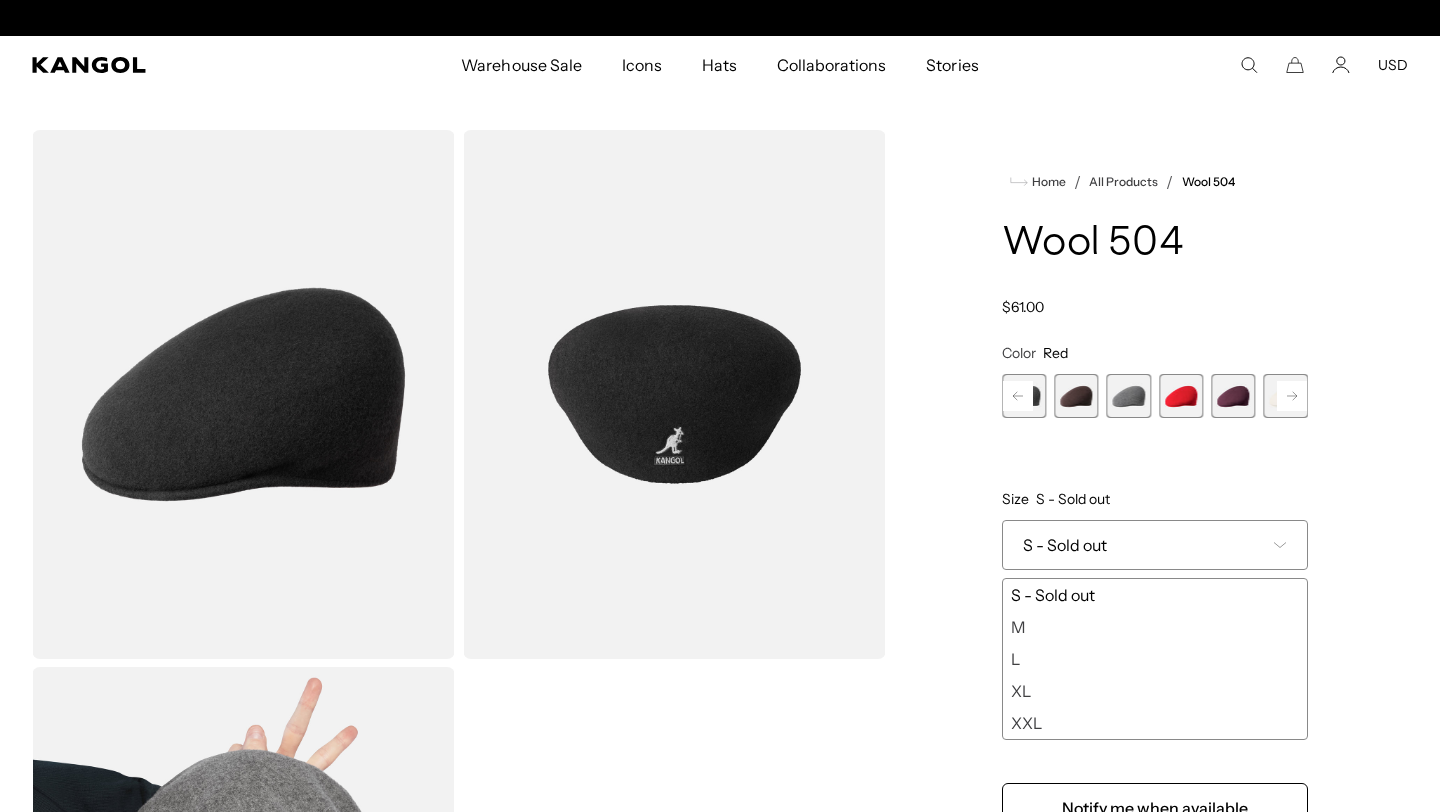 scroll, scrollTop: 0, scrollLeft: 412, axis: horizontal 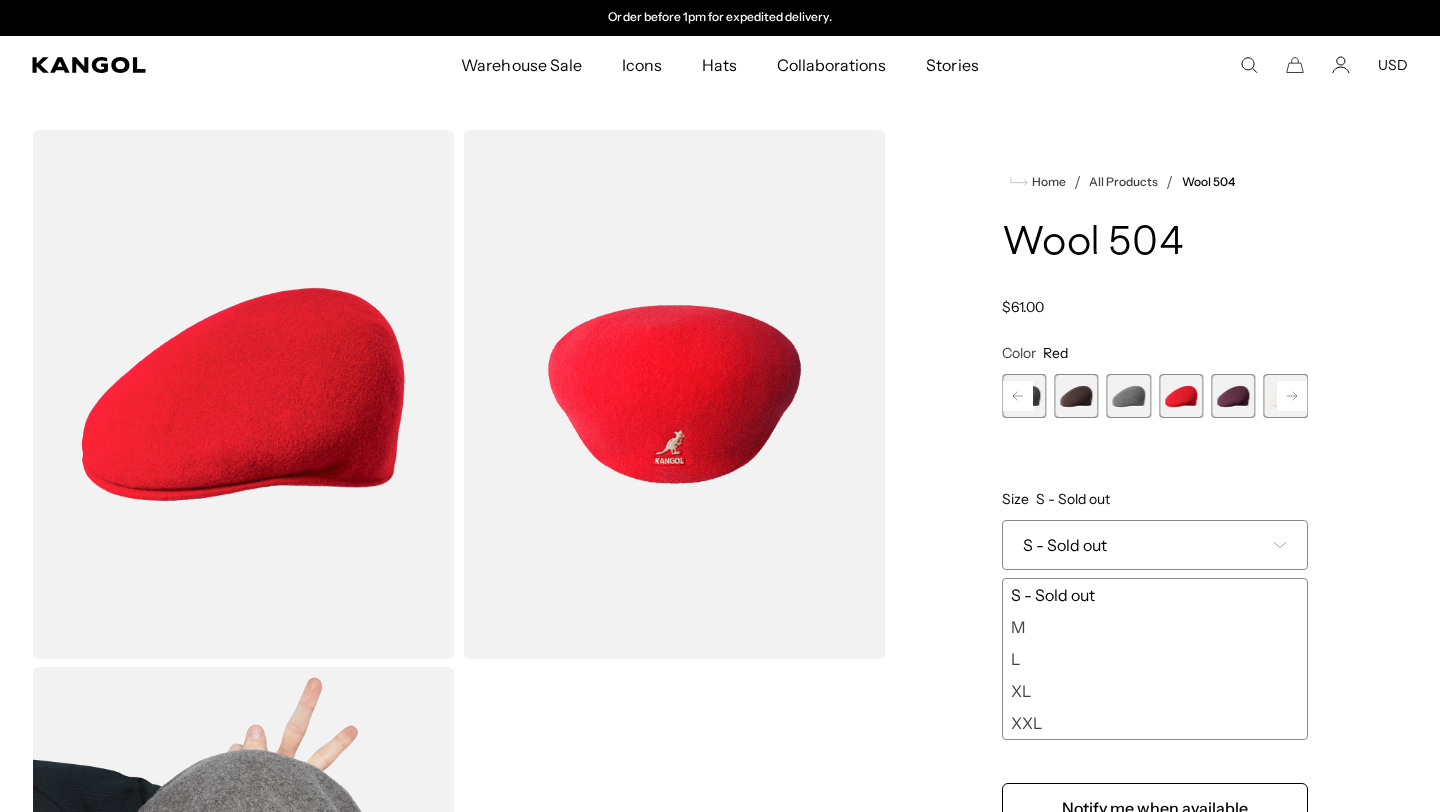 click 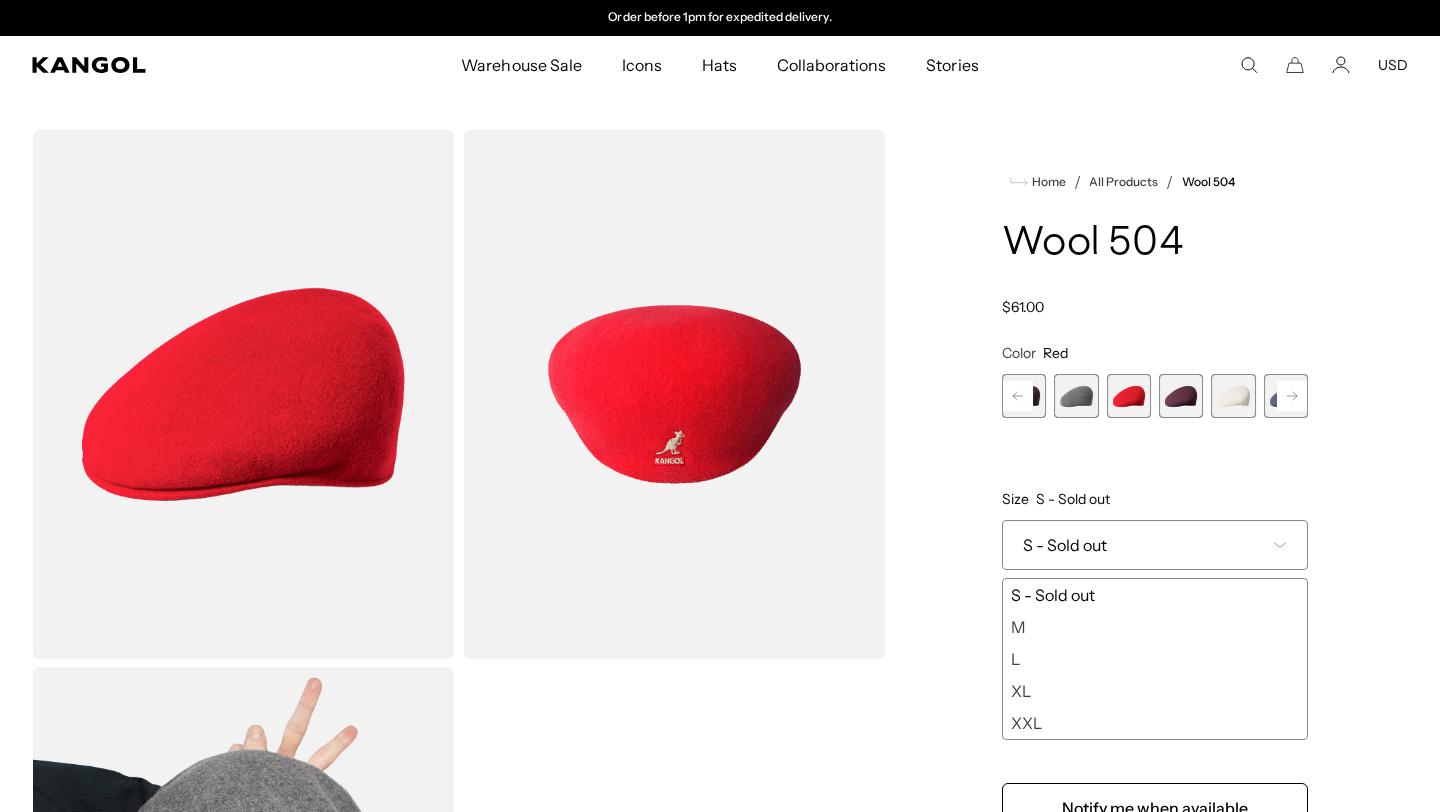 click 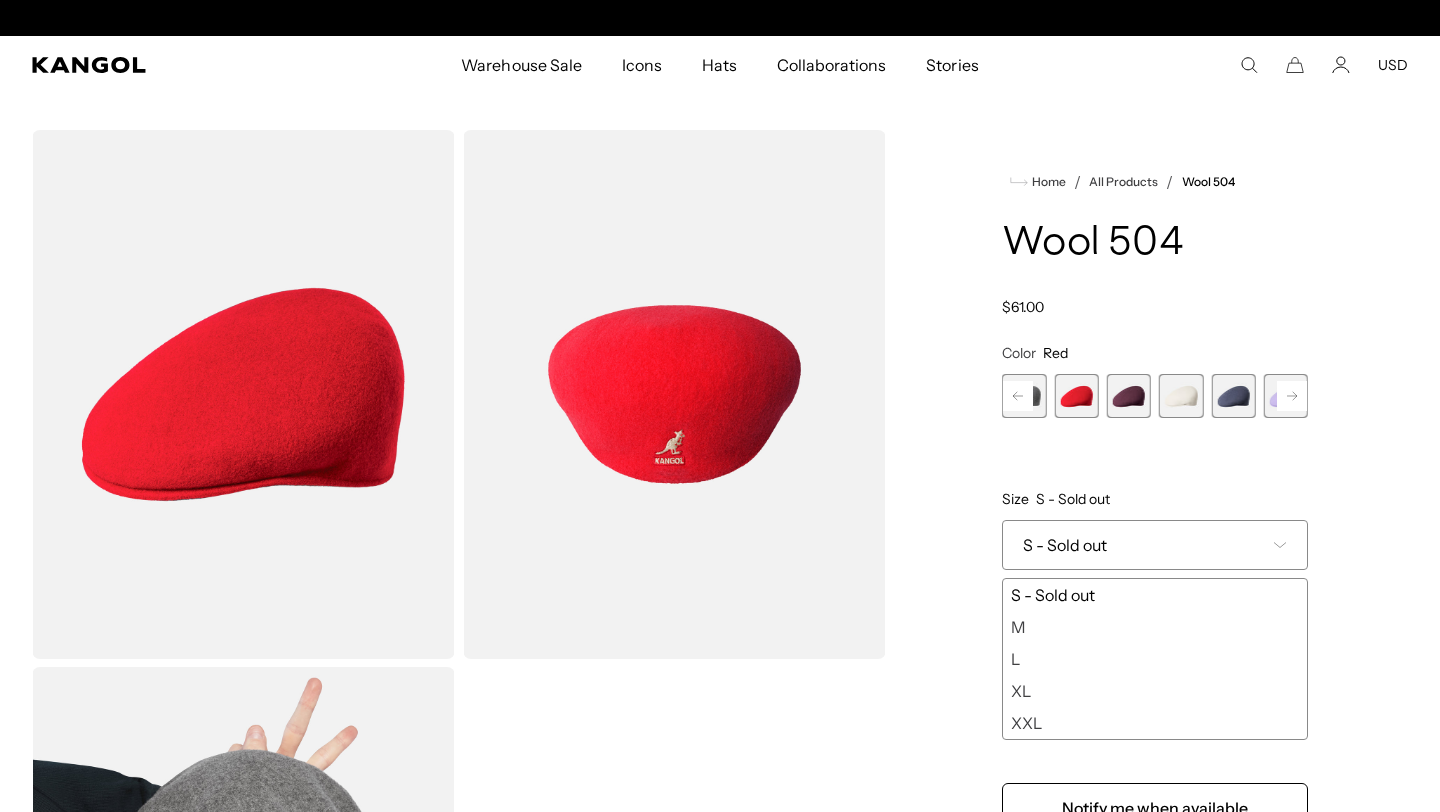 scroll, scrollTop: 0, scrollLeft: 0, axis: both 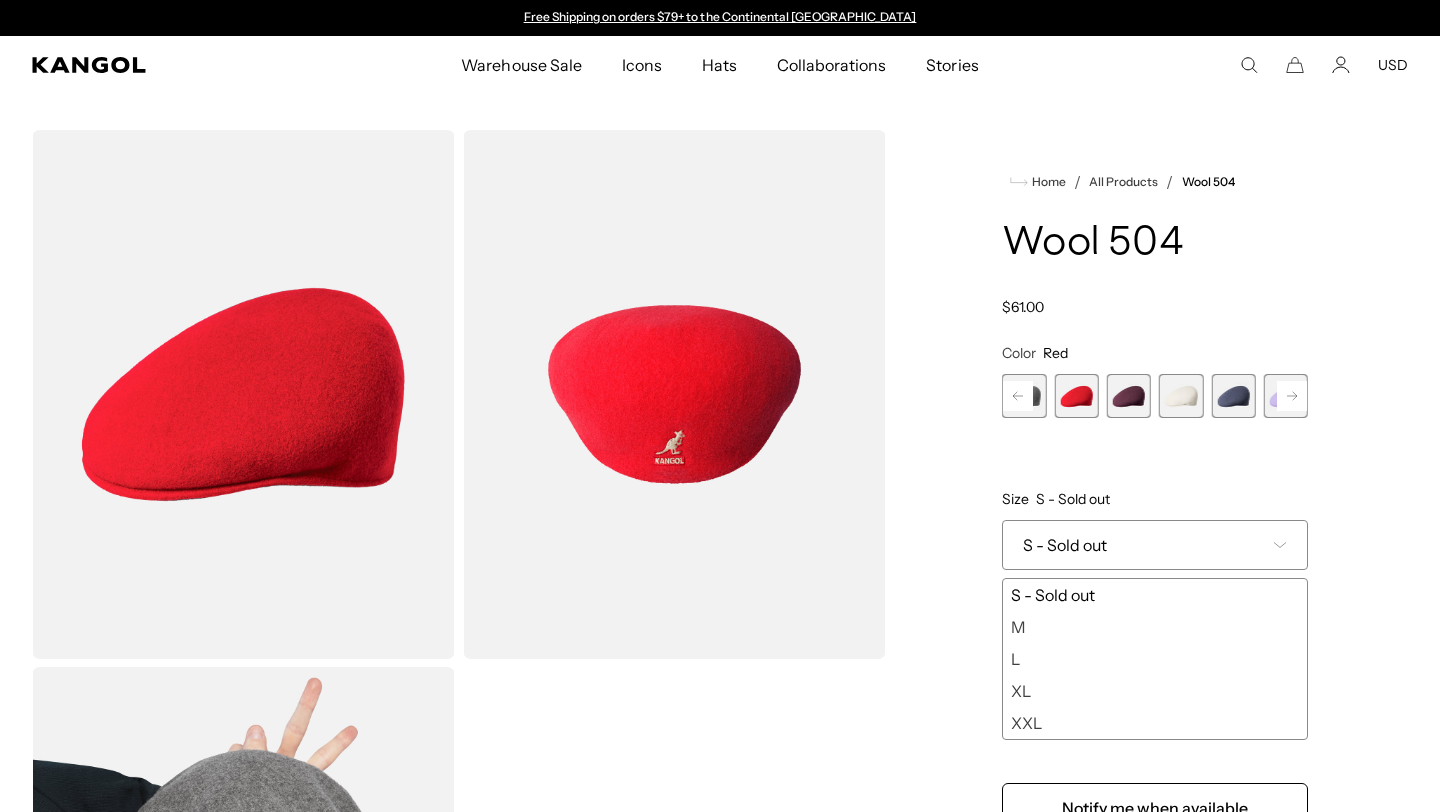 click at bounding box center [1181, 396] 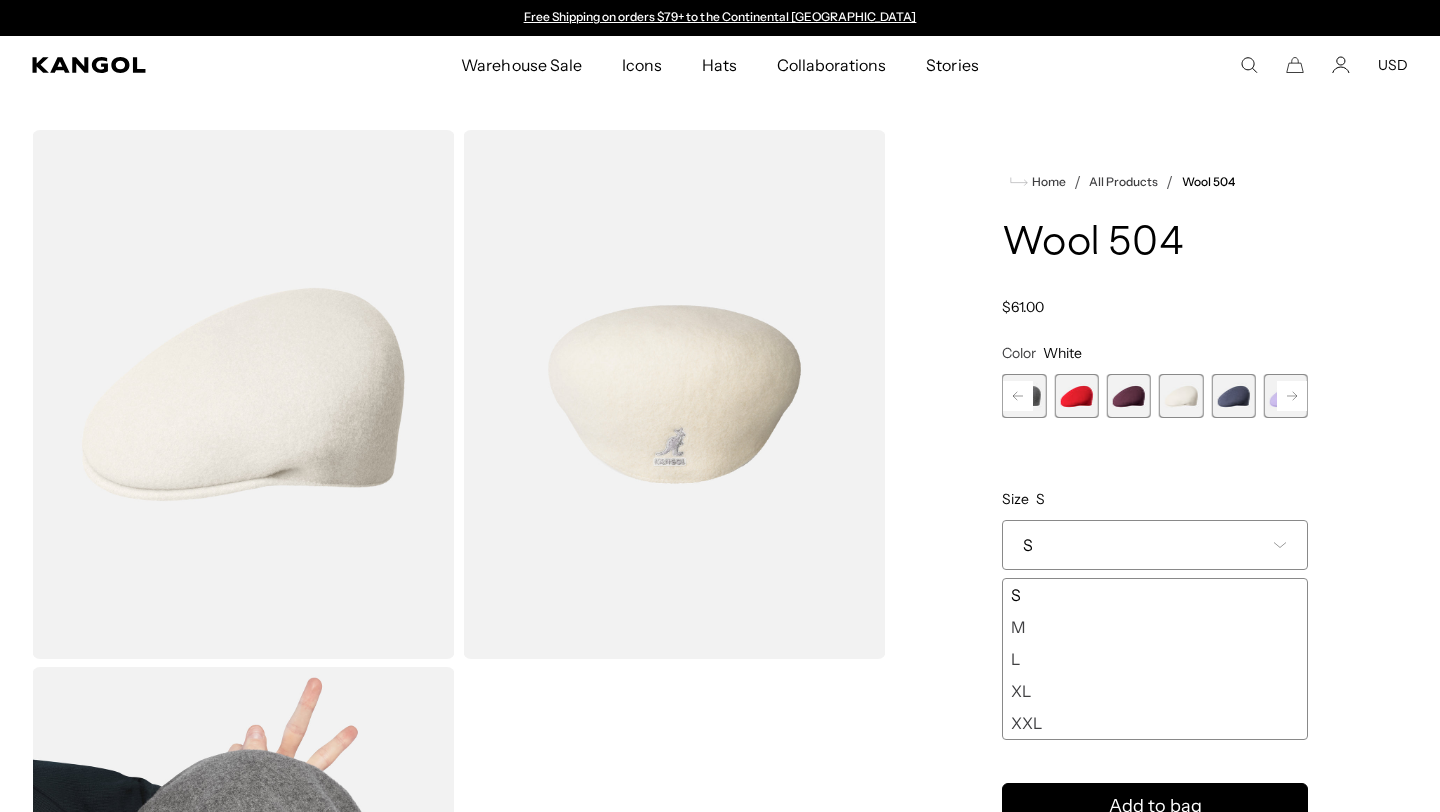 click 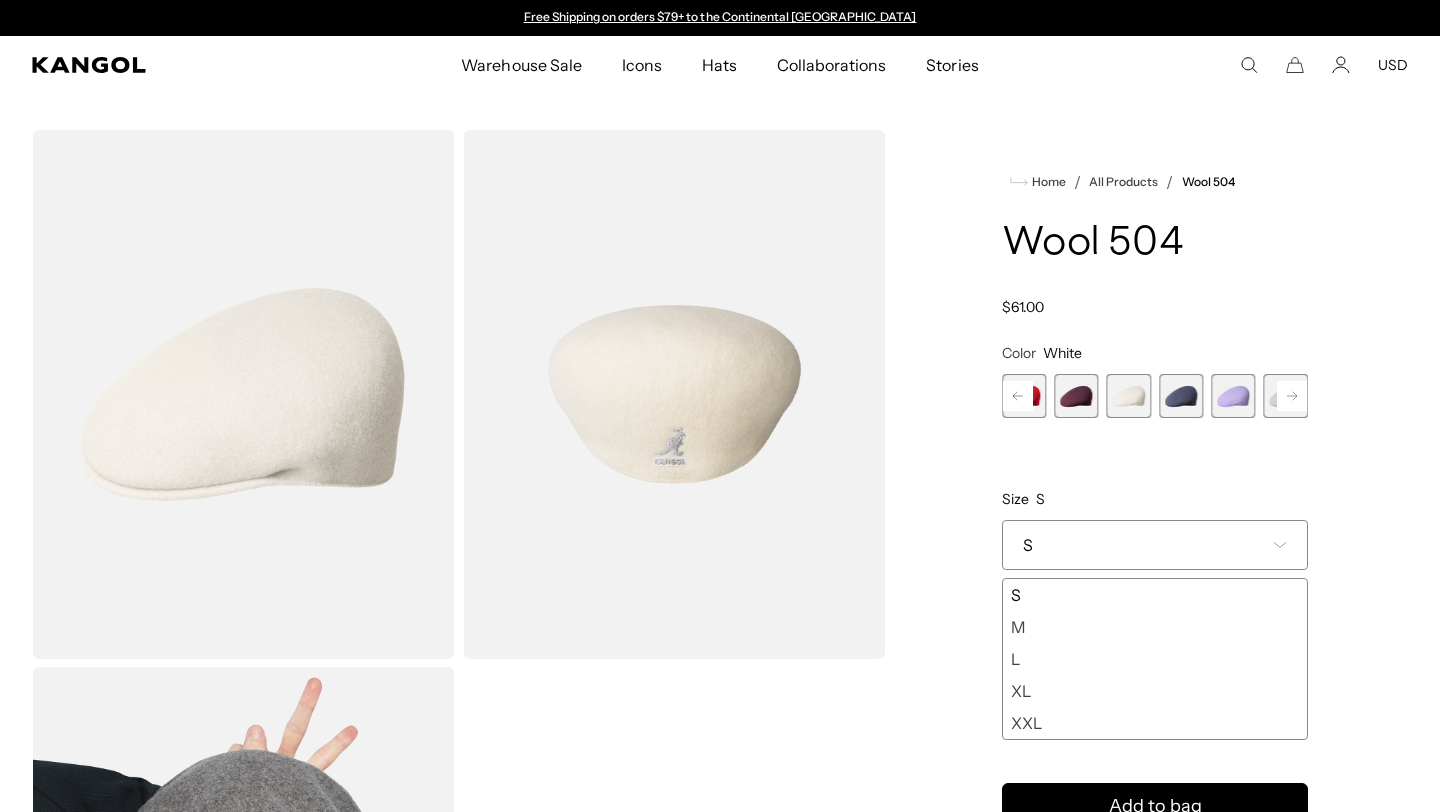 click 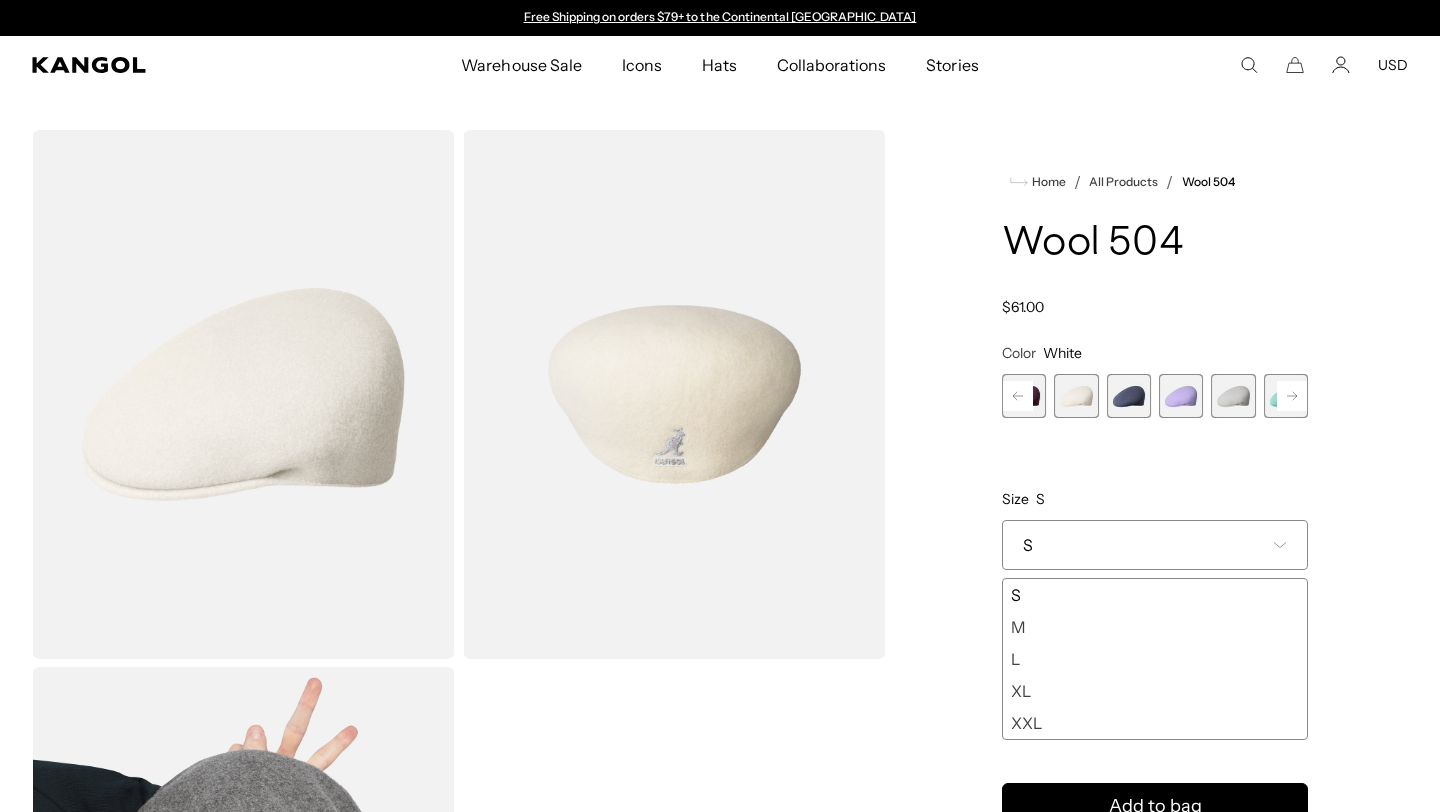 click 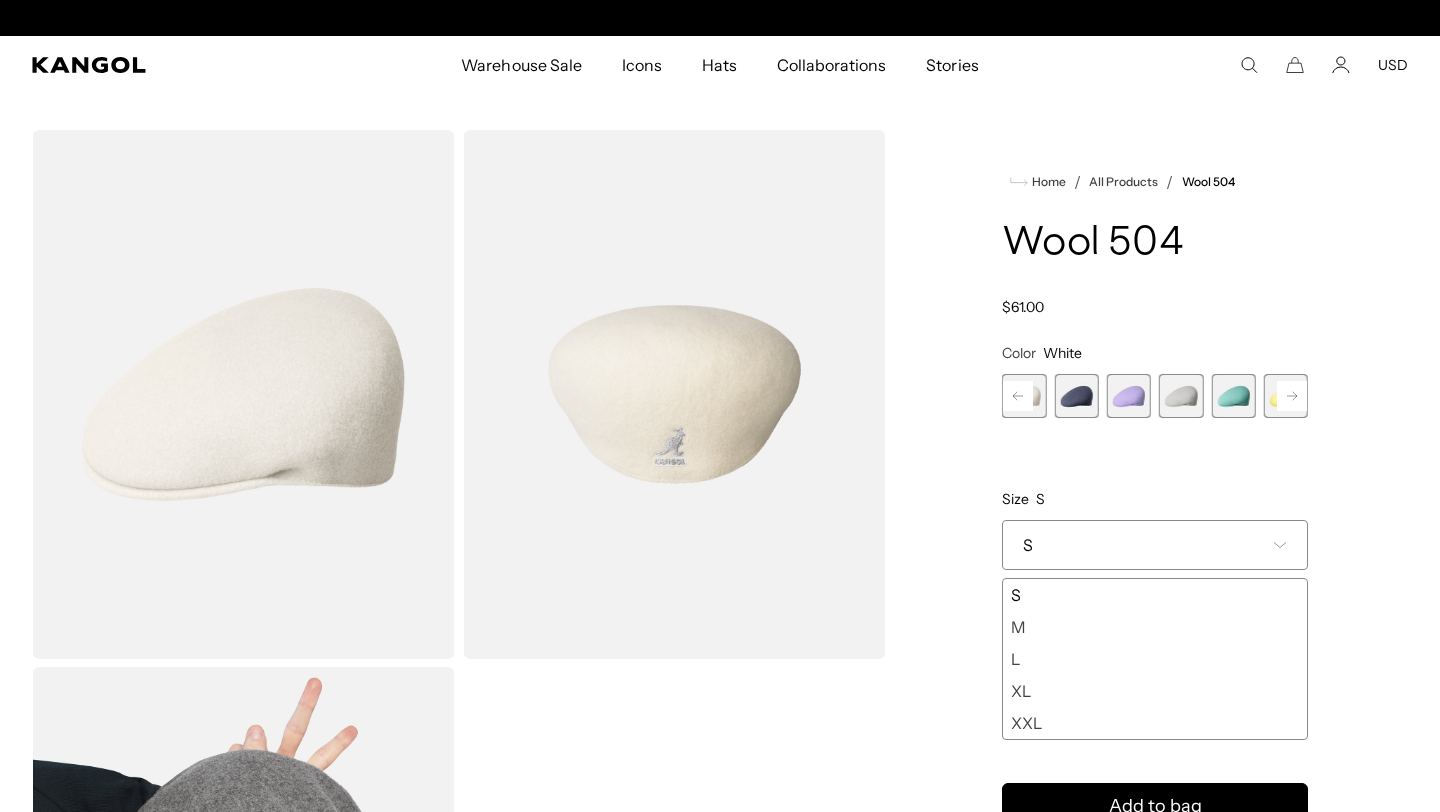 scroll, scrollTop: 0, scrollLeft: 412, axis: horizontal 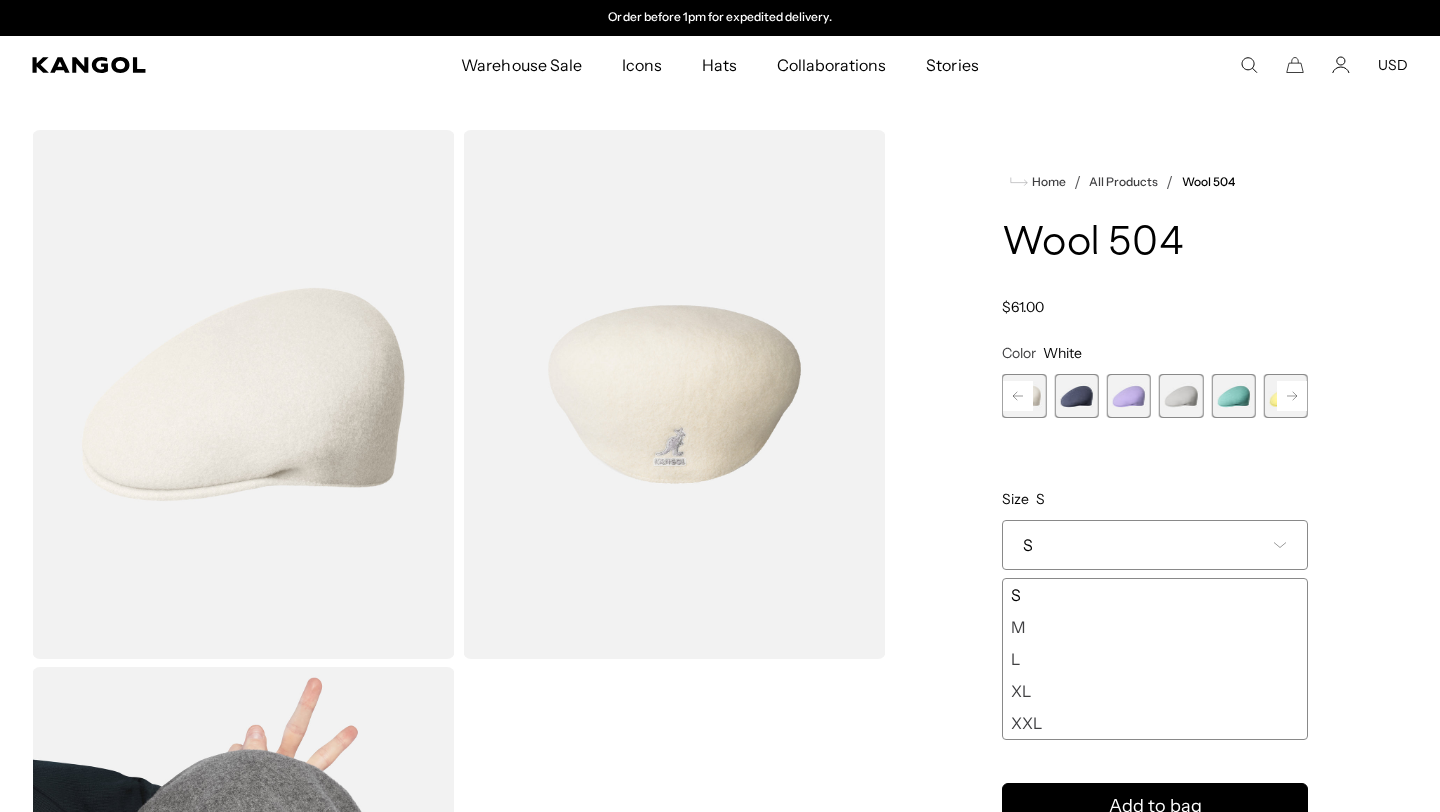 click 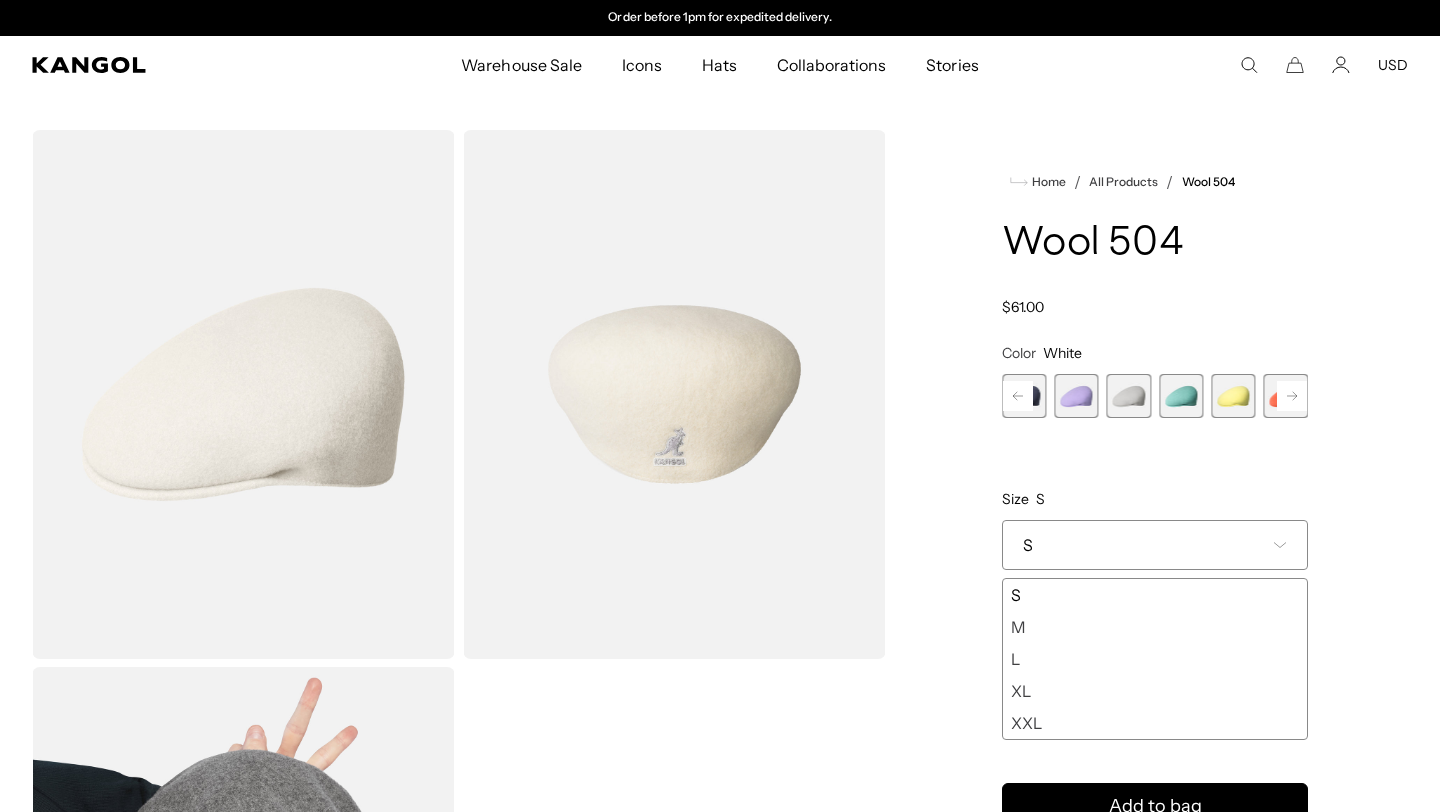 click 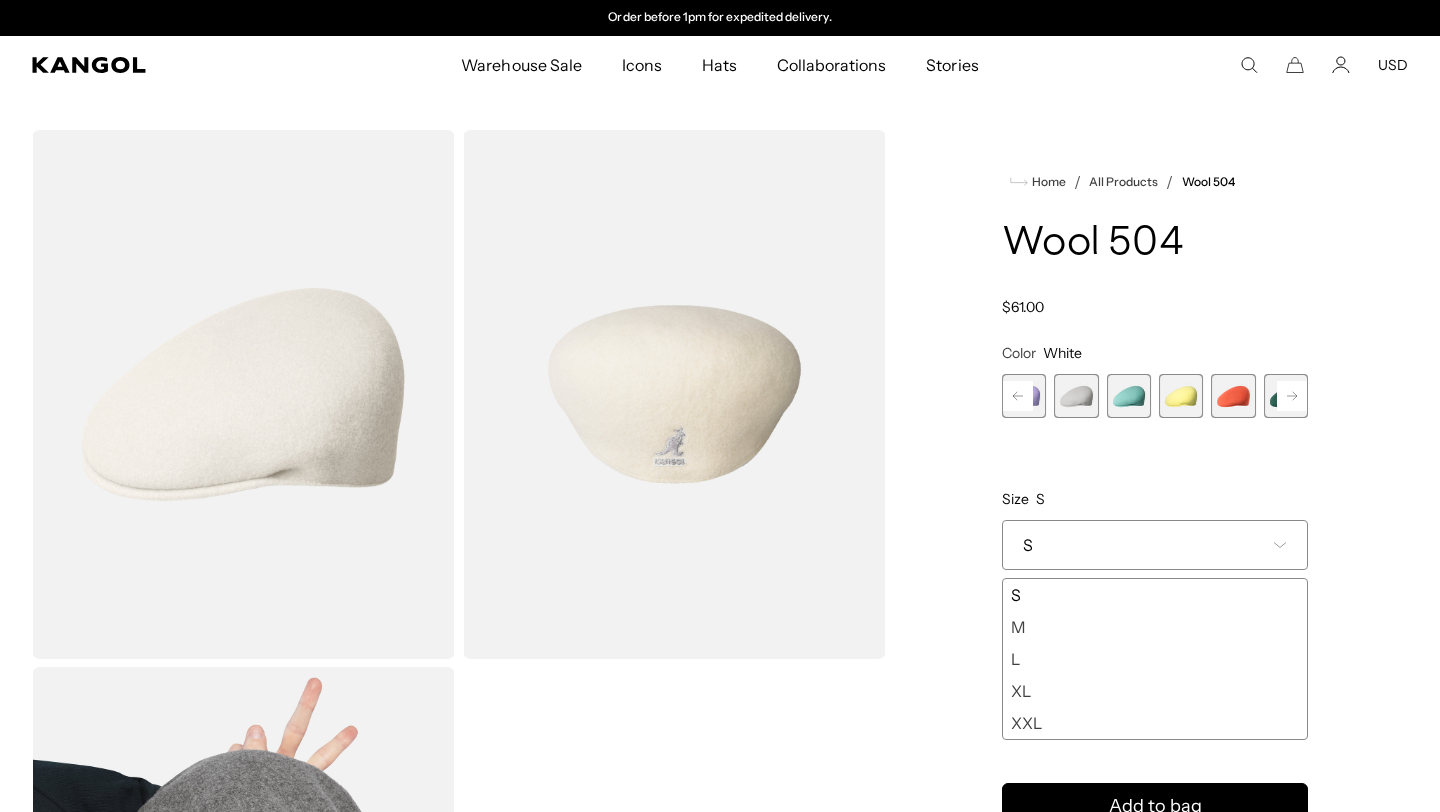 click at bounding box center (1233, 396) 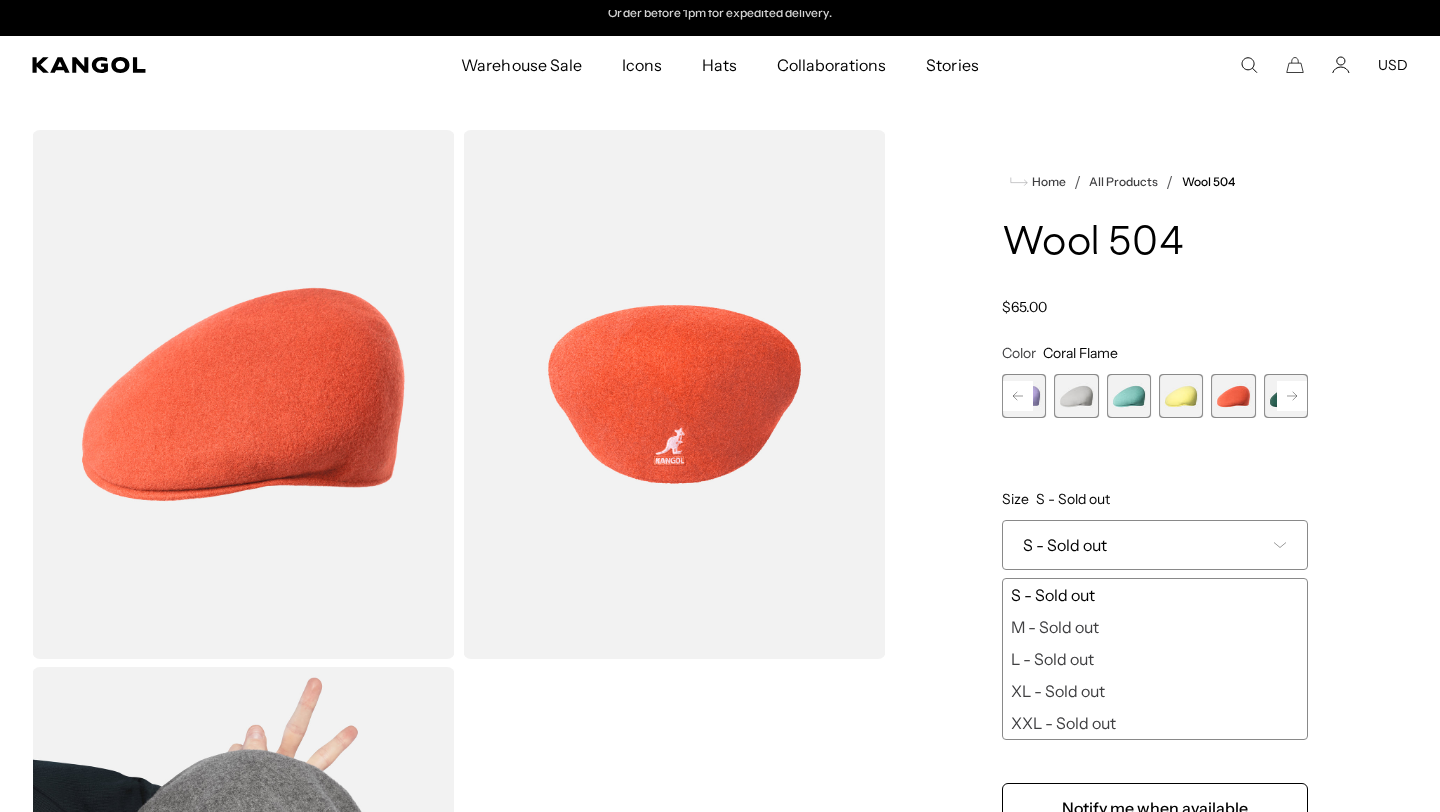 scroll, scrollTop: 0, scrollLeft: 0, axis: both 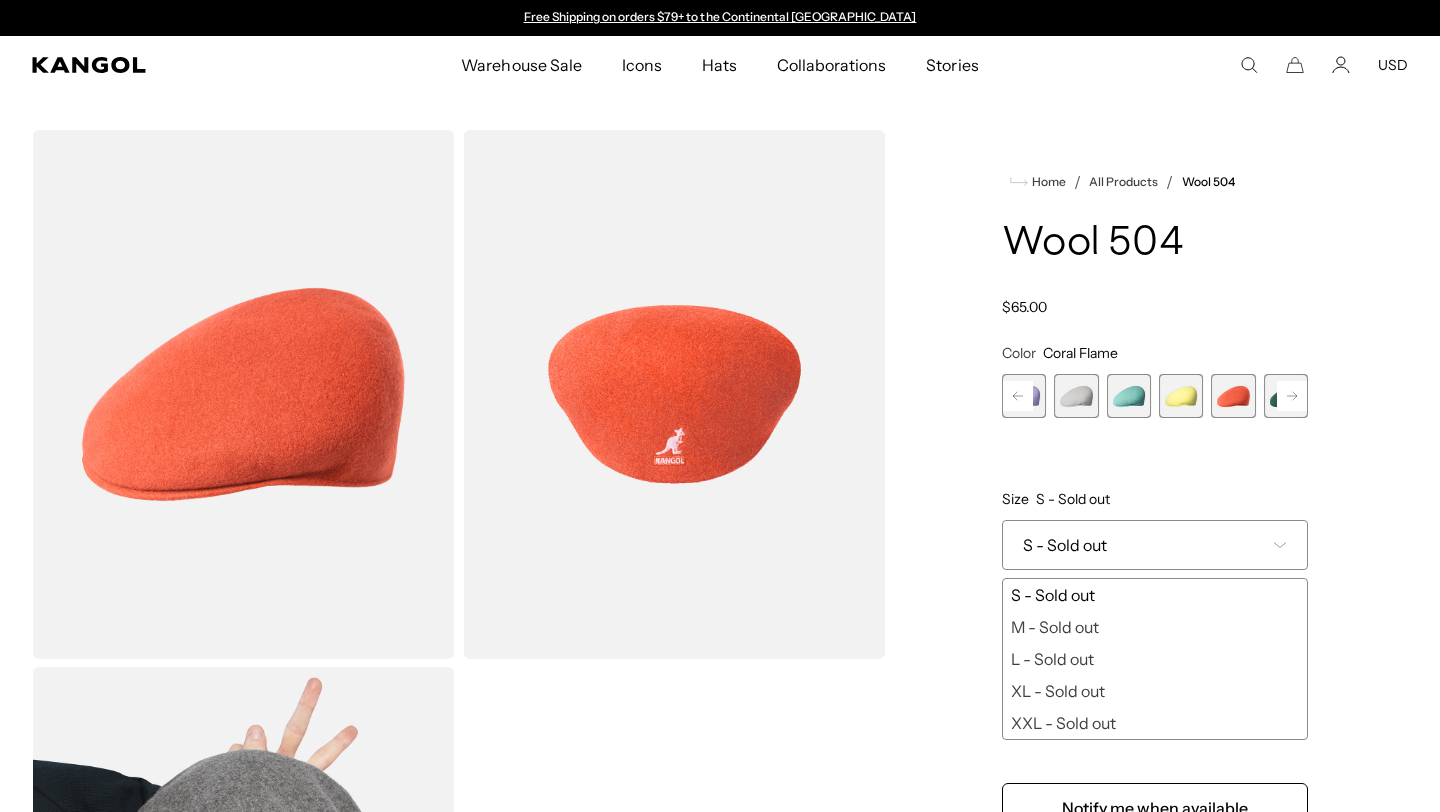 click 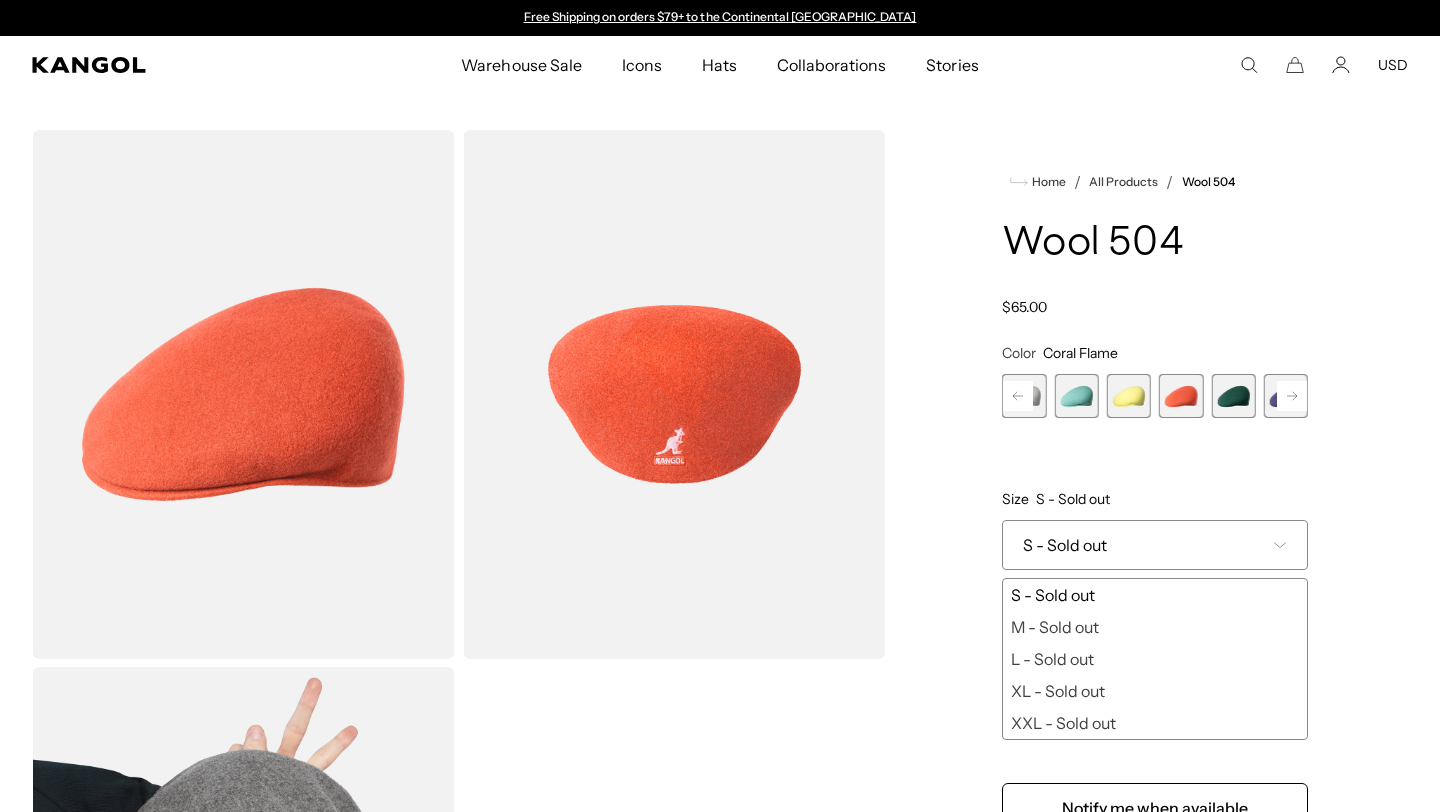 click on "Tobacco
Variant sold out or unavailable
Black
Variant sold out or unavailable
Black/Gold
Variant sold out or unavailable
Camel
Variant sold out or unavailable
Dark Blue
Variant sold out or unavailable
Dark Flannel
Variant sold out or unavailable
Espresso
Variant sold out or unavailable" at bounding box center [1155, 396] 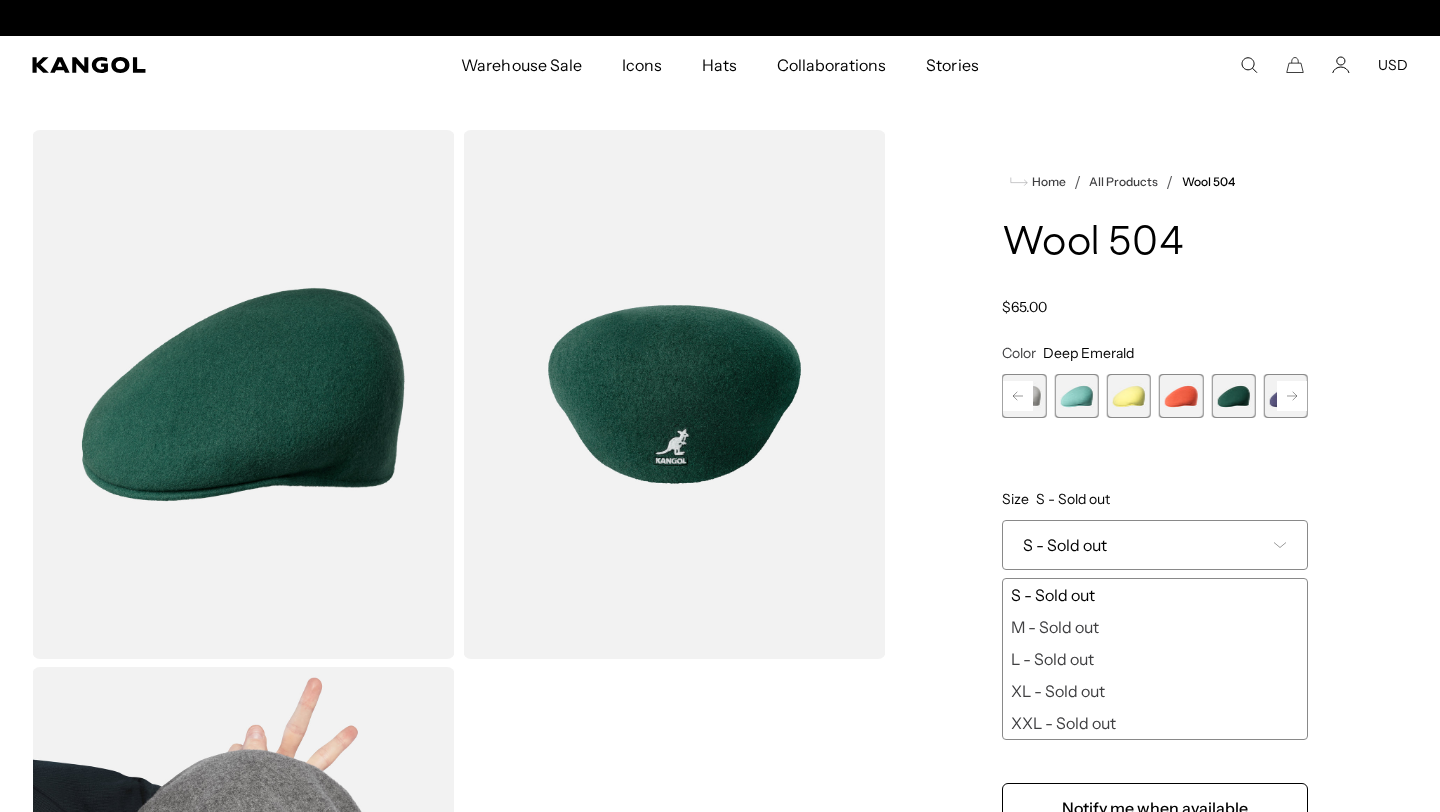 scroll, scrollTop: 0, scrollLeft: 412, axis: horizontal 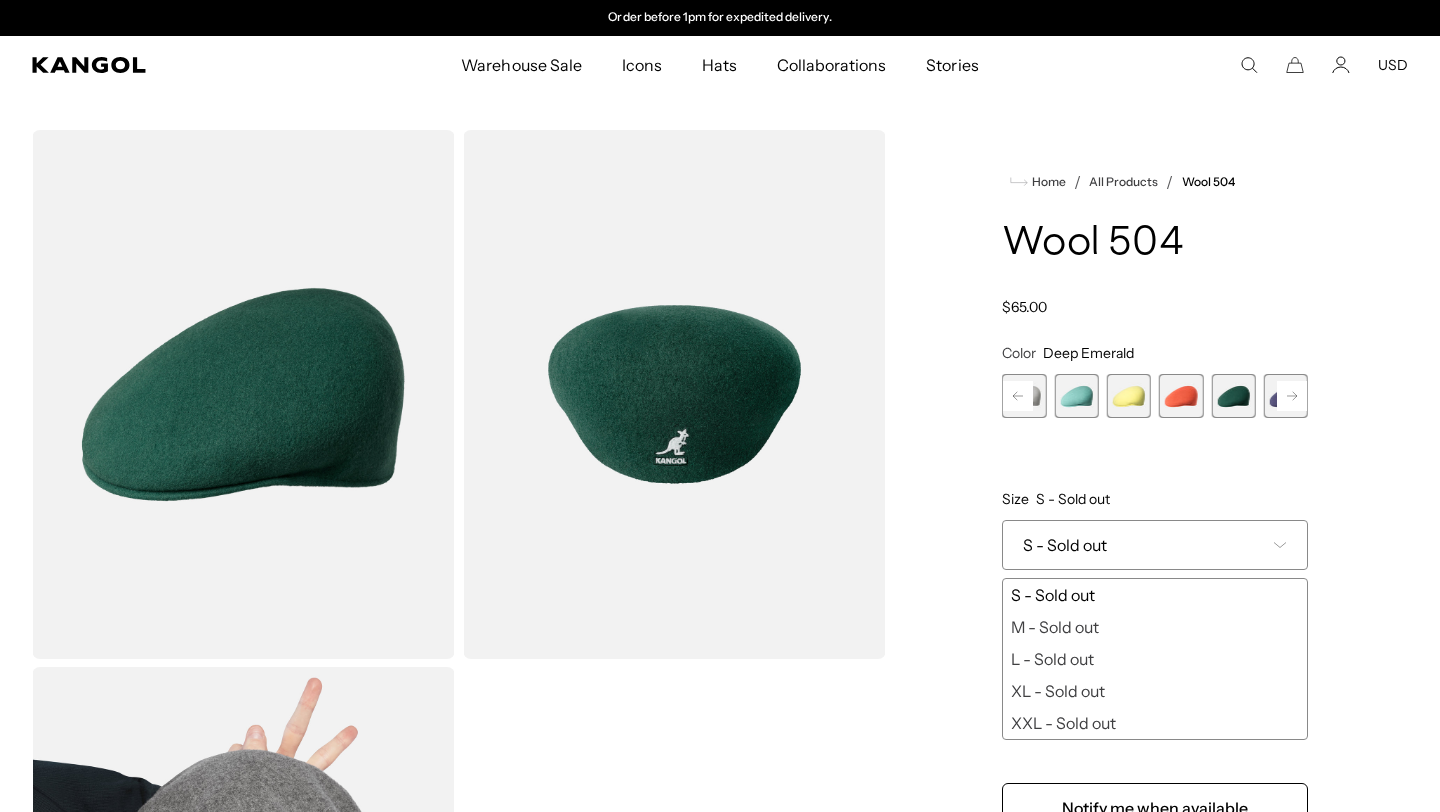 click 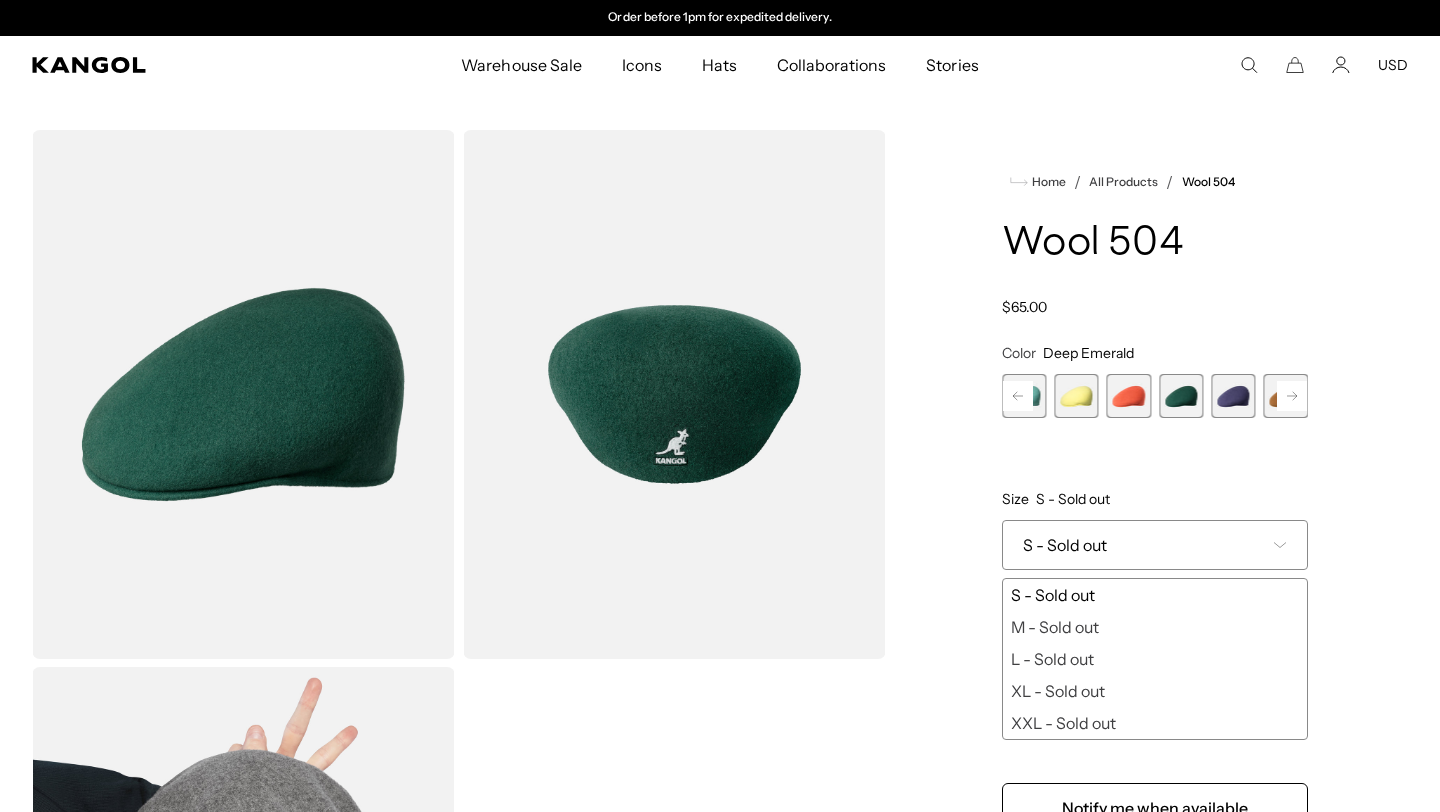 click 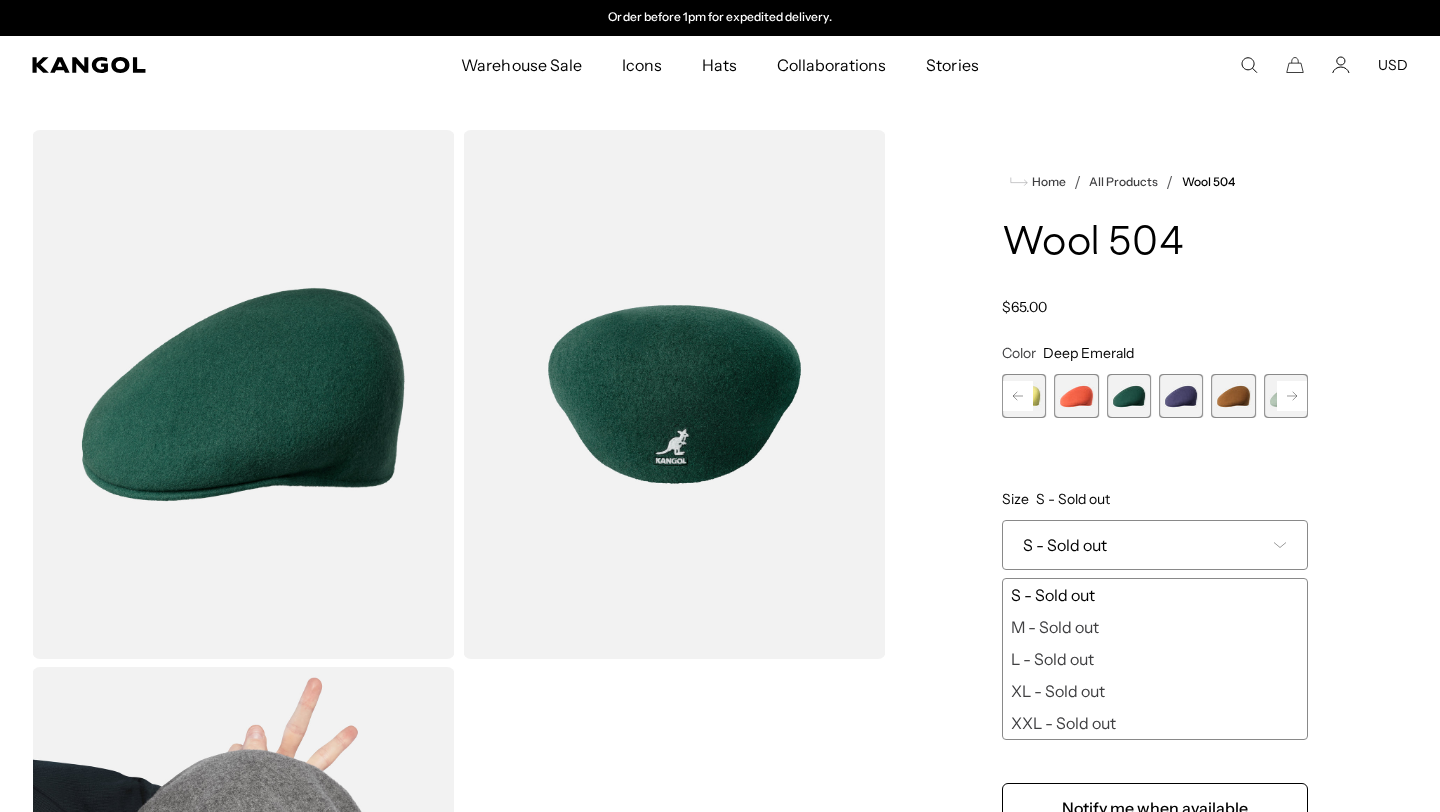 click 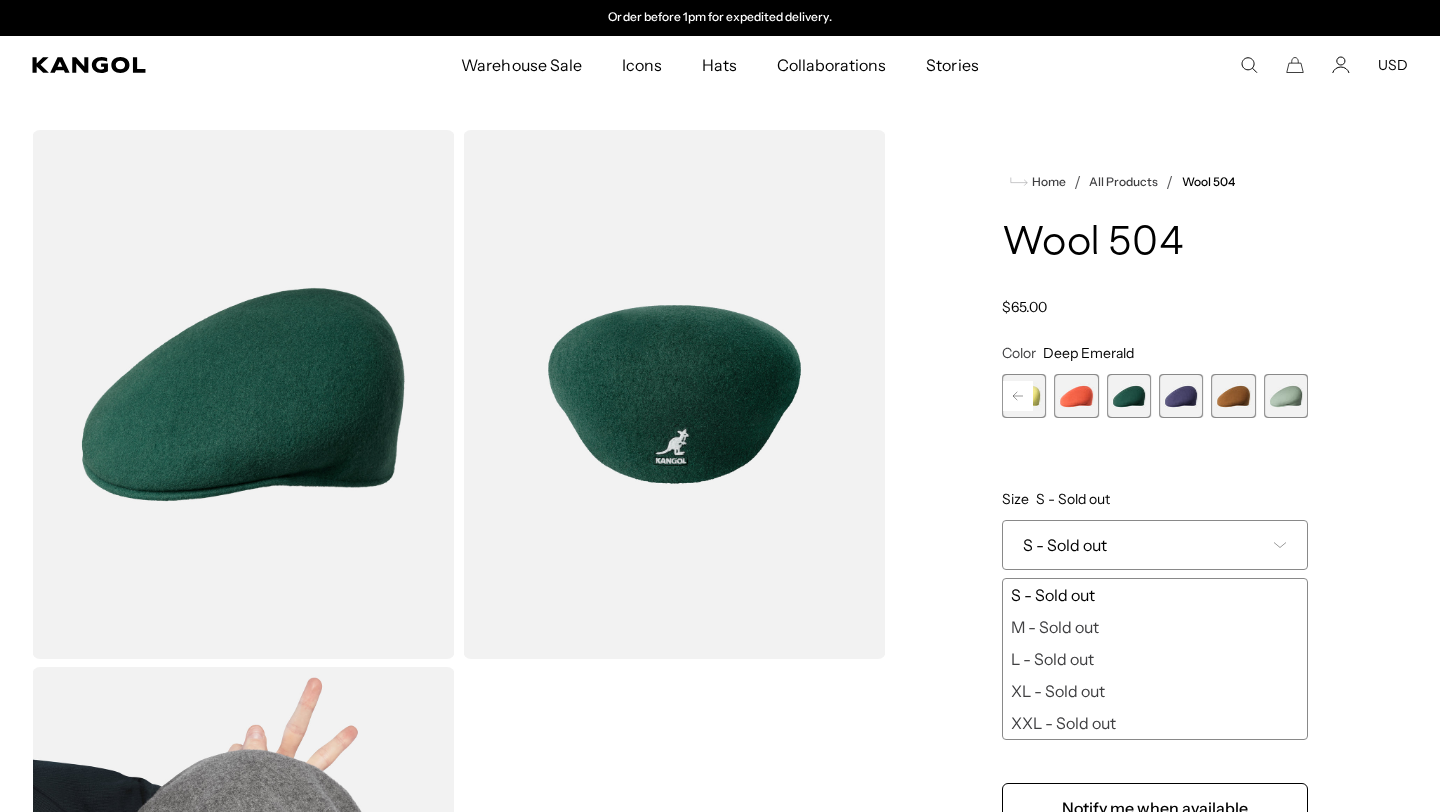 click at bounding box center [1286, 396] 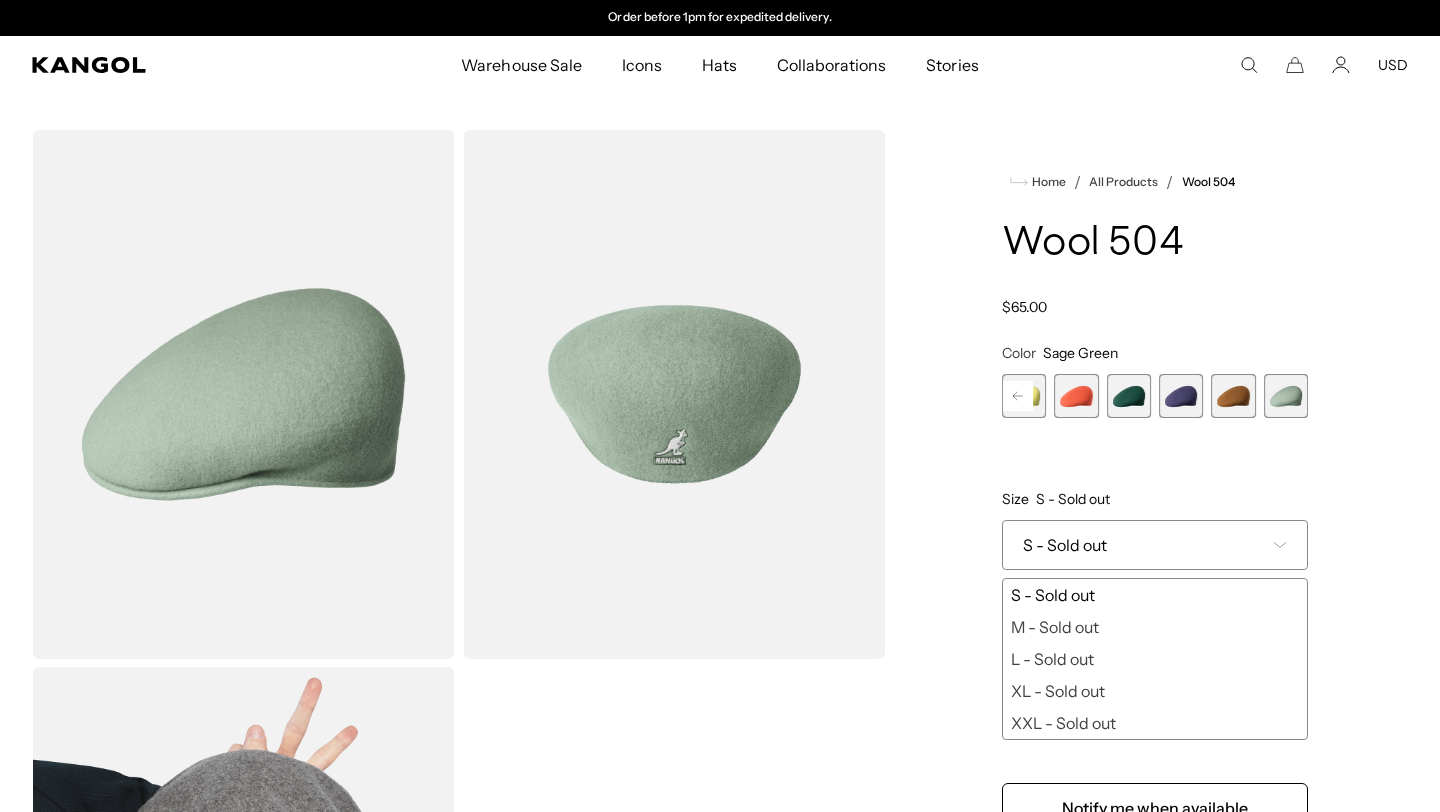 click on "Tobacco
Variant sold out or unavailable
Black
Variant sold out or unavailable
Black/Gold
Variant sold out or unavailable
Camel
Variant sold out or unavailable
Dark Blue
Variant sold out or unavailable
Dark Flannel
Variant sold out or unavailable
Espresso
Variant sold out or unavailable" at bounding box center (1155, 396) 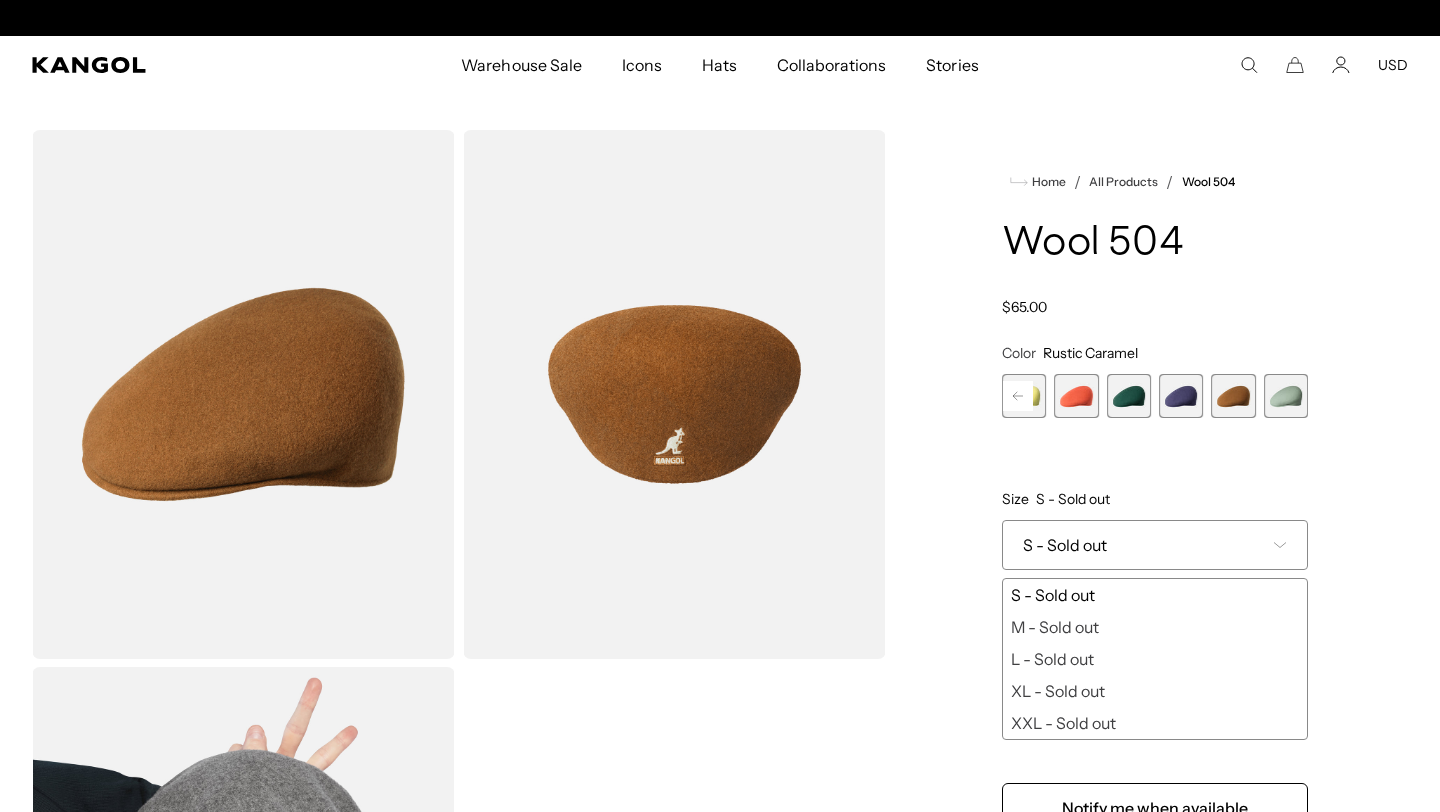 scroll, scrollTop: 0, scrollLeft: 0, axis: both 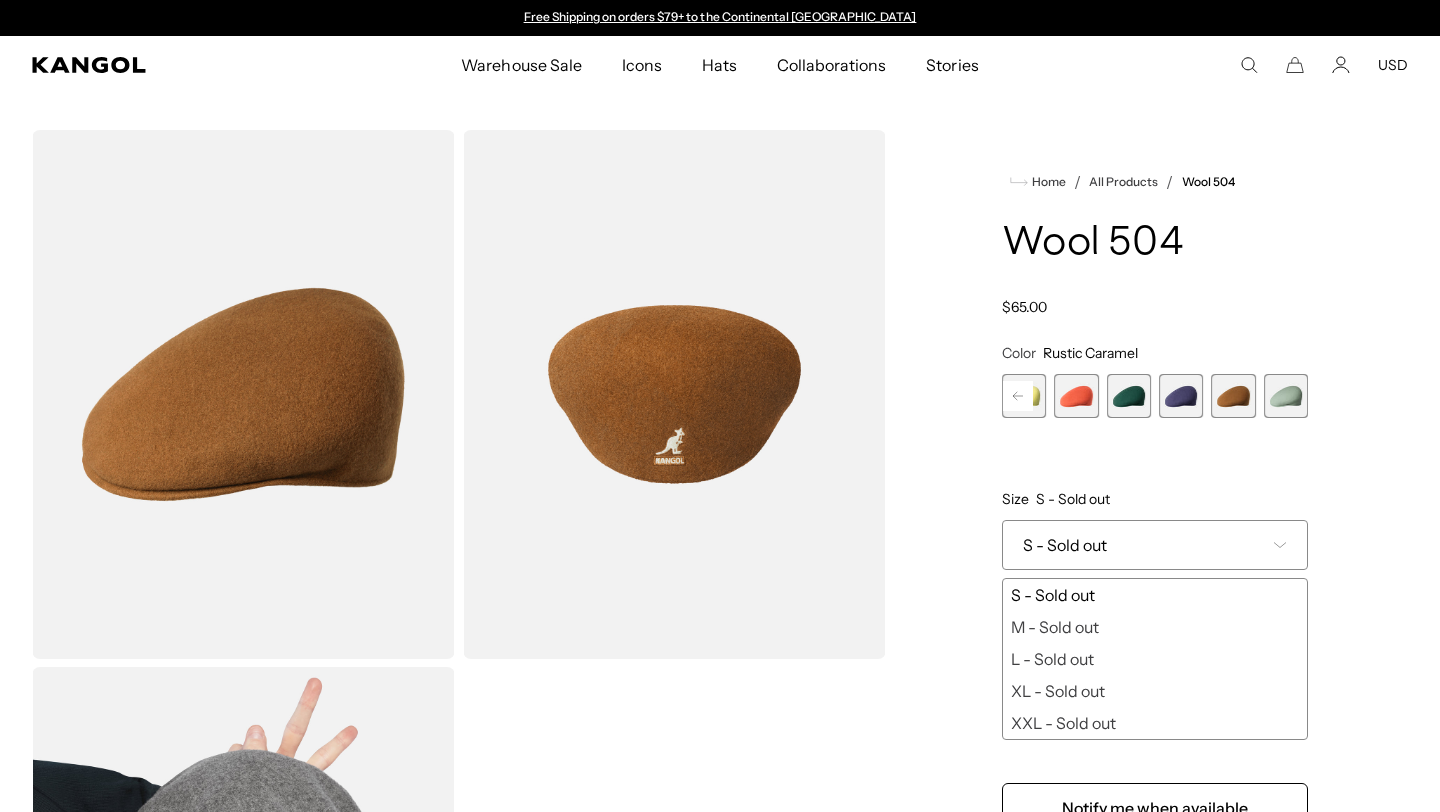 click 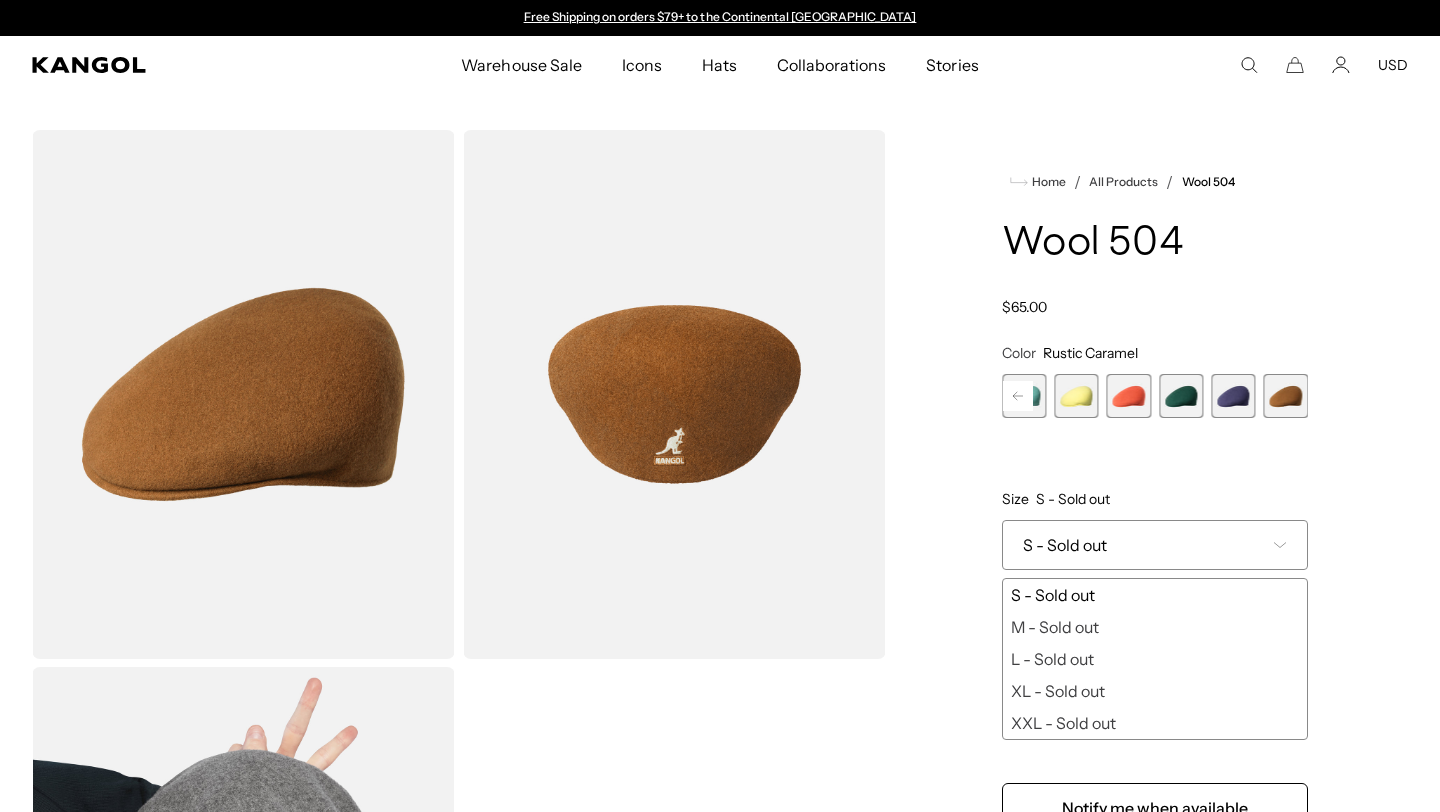 click 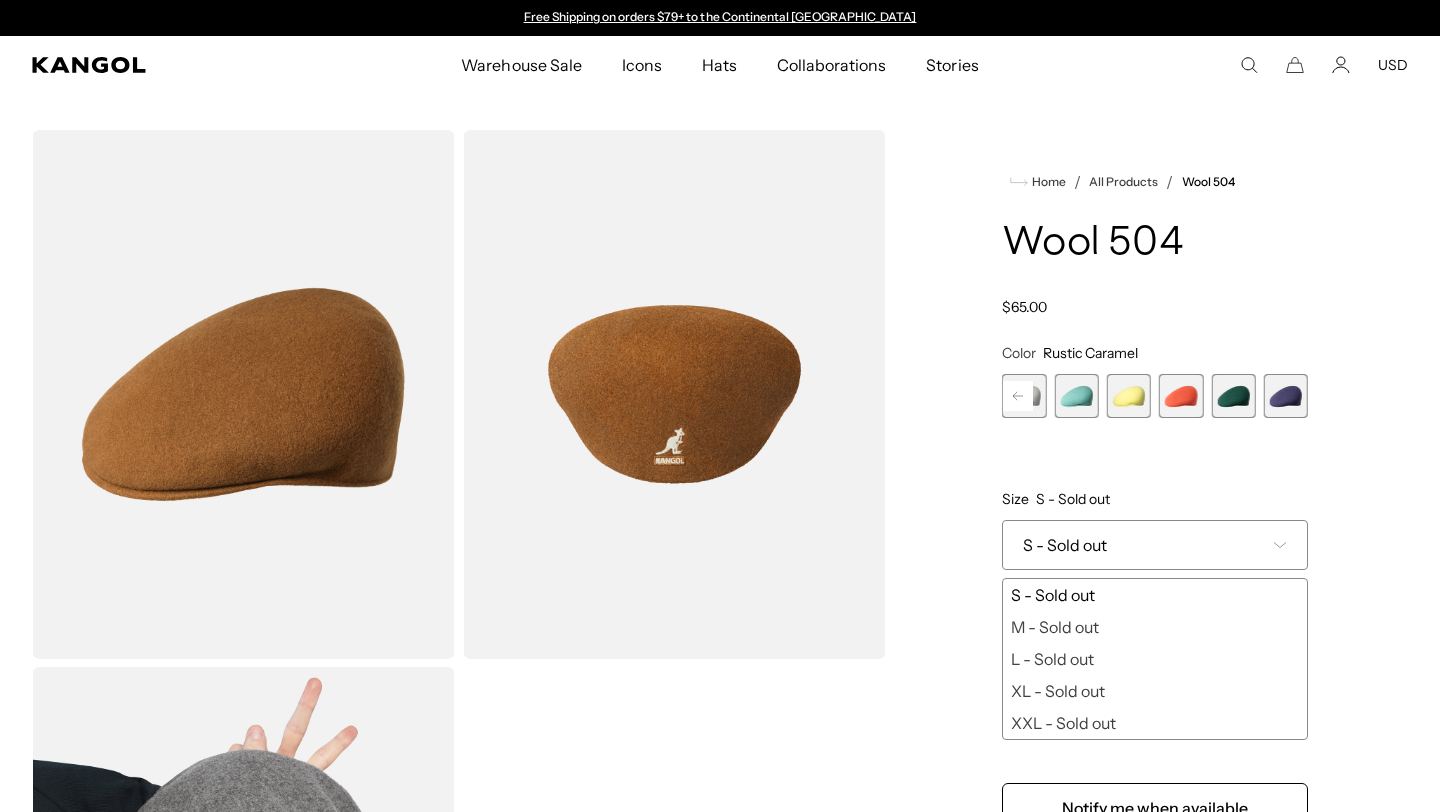 click 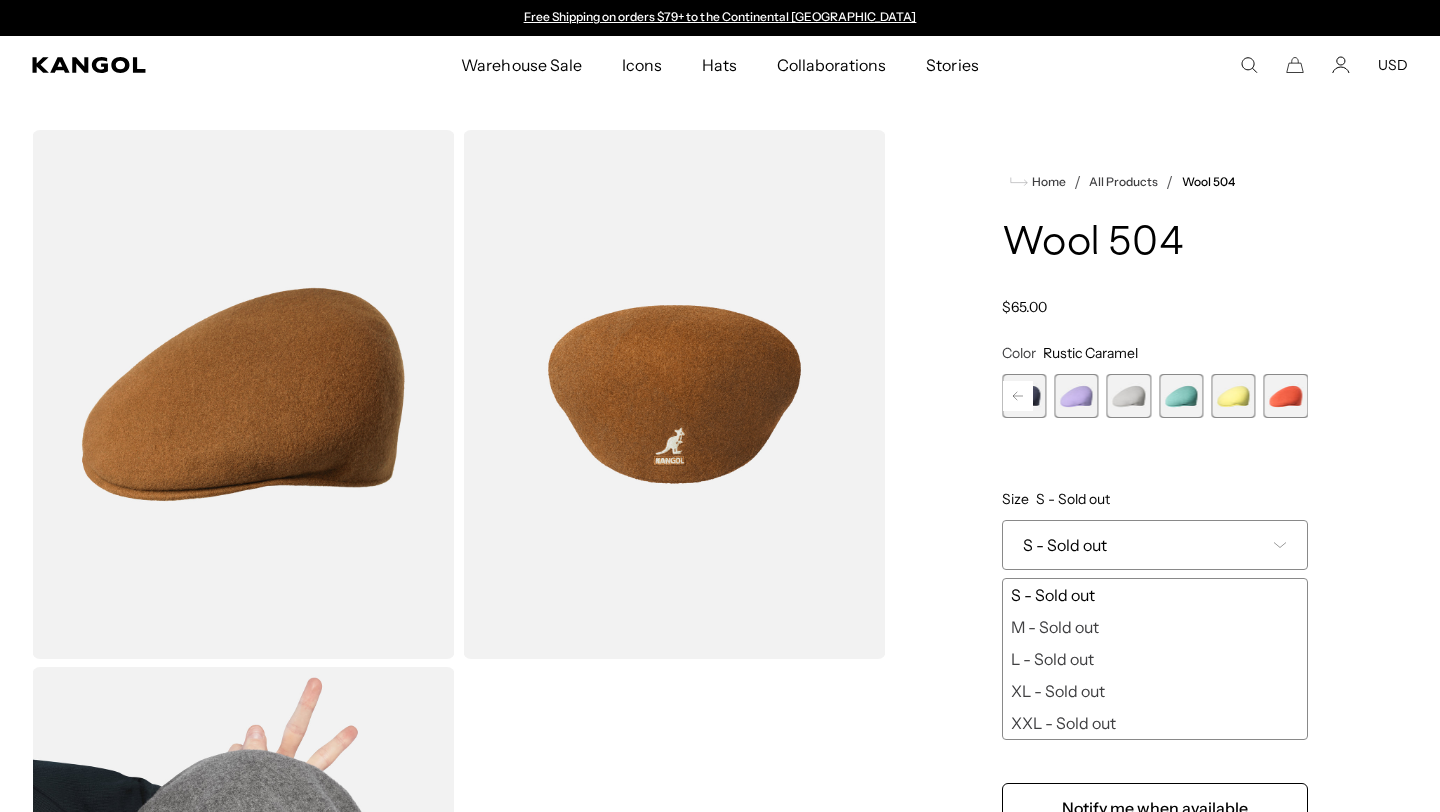 click 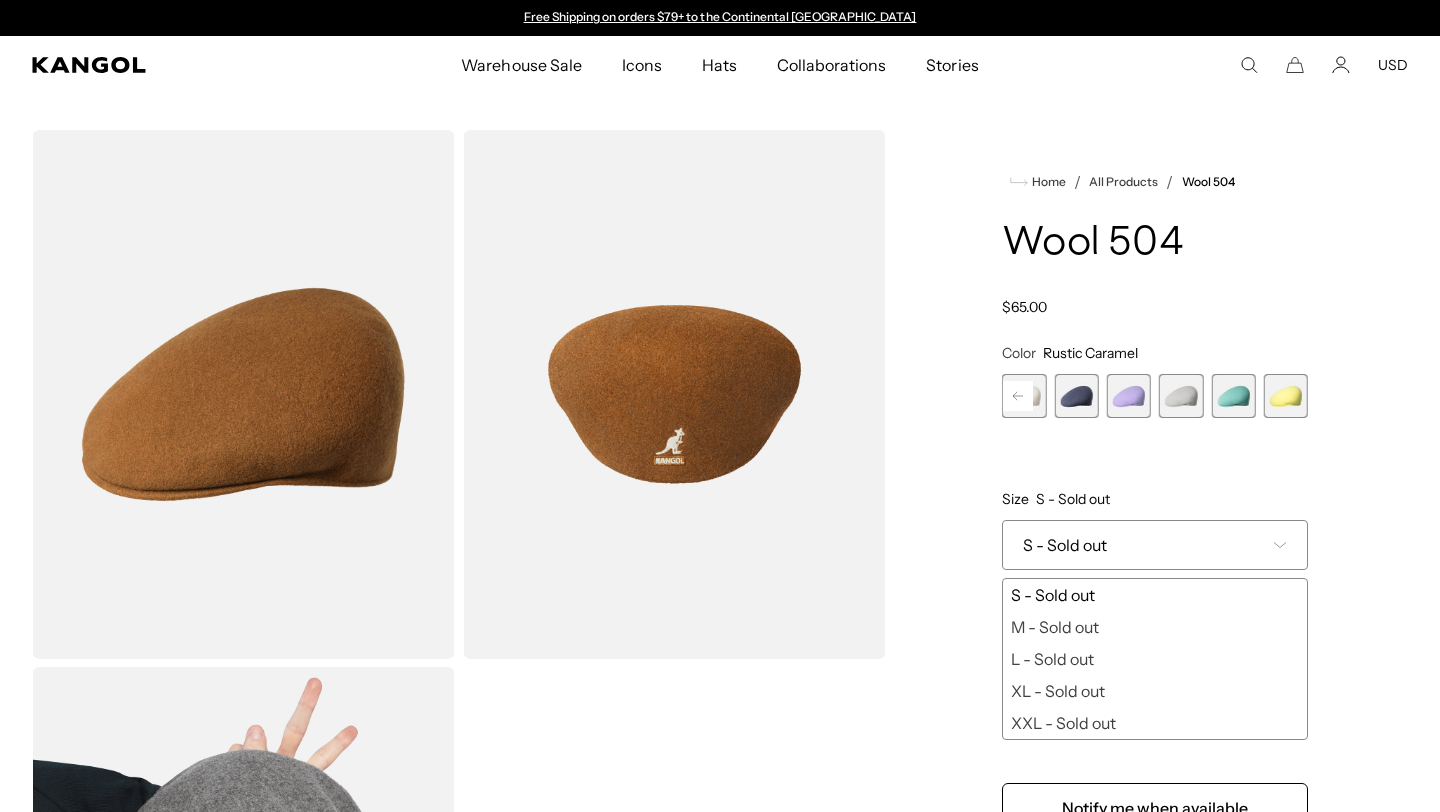 click 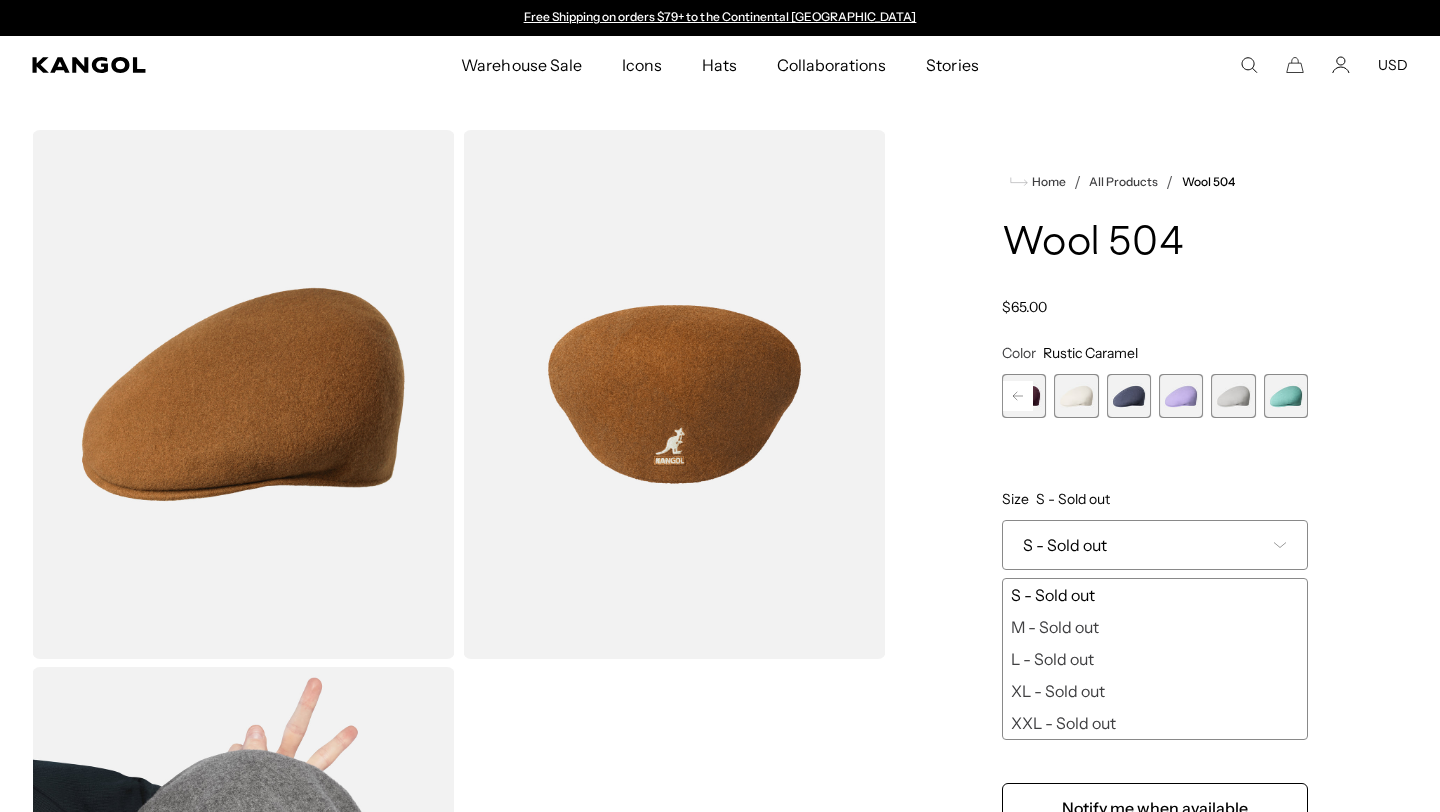 click 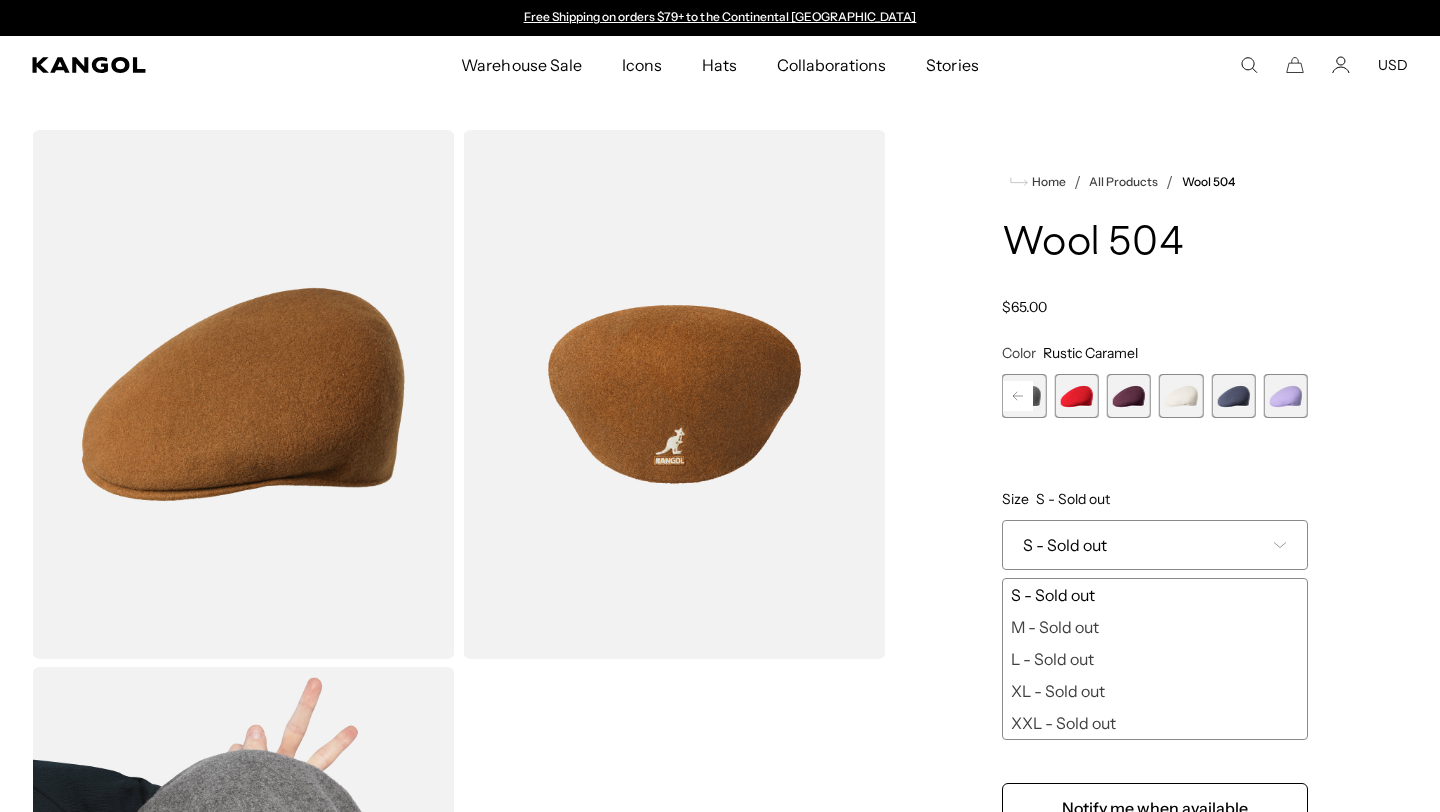 click 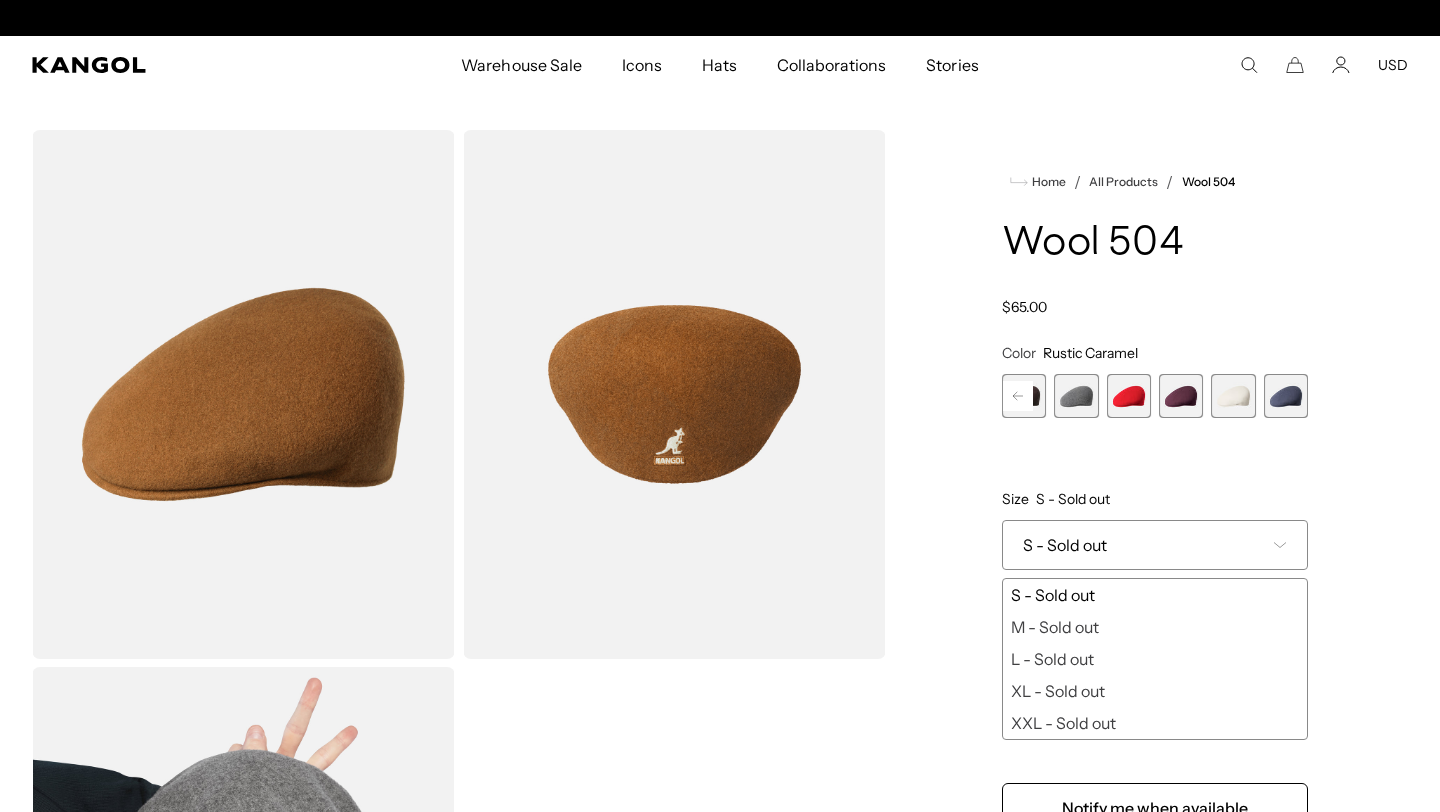 scroll, scrollTop: 0, scrollLeft: 412, axis: horizontal 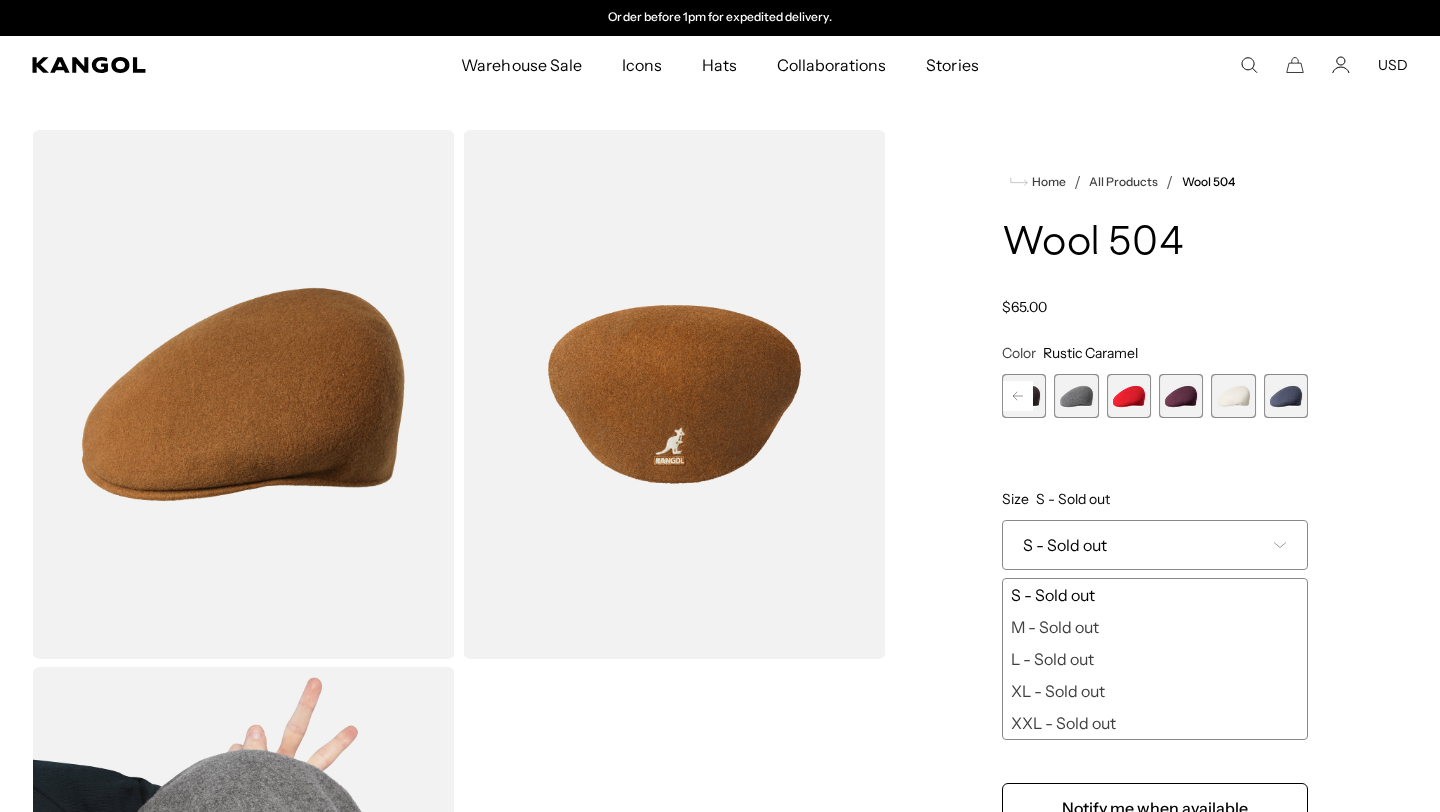 click 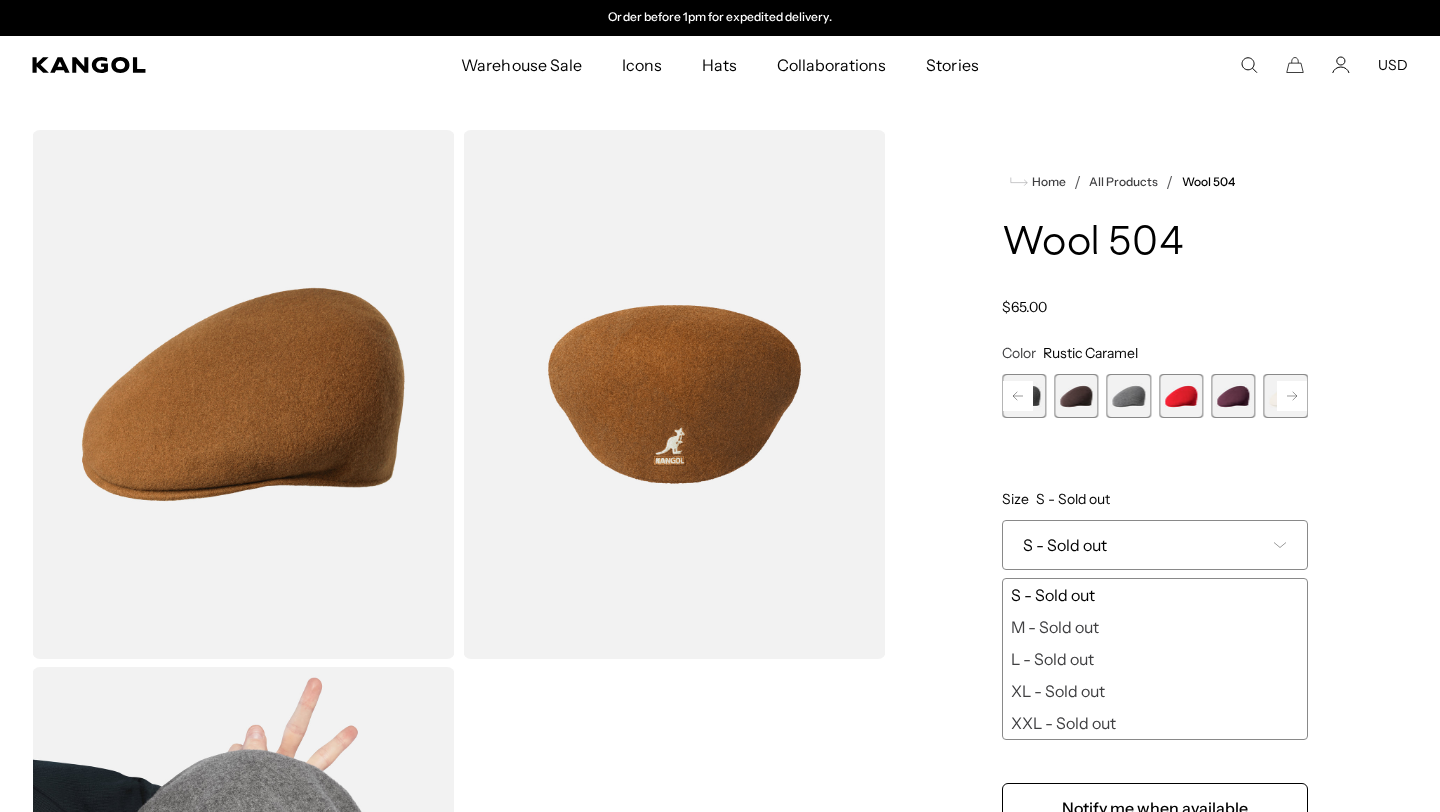 click at bounding box center [1233, 396] 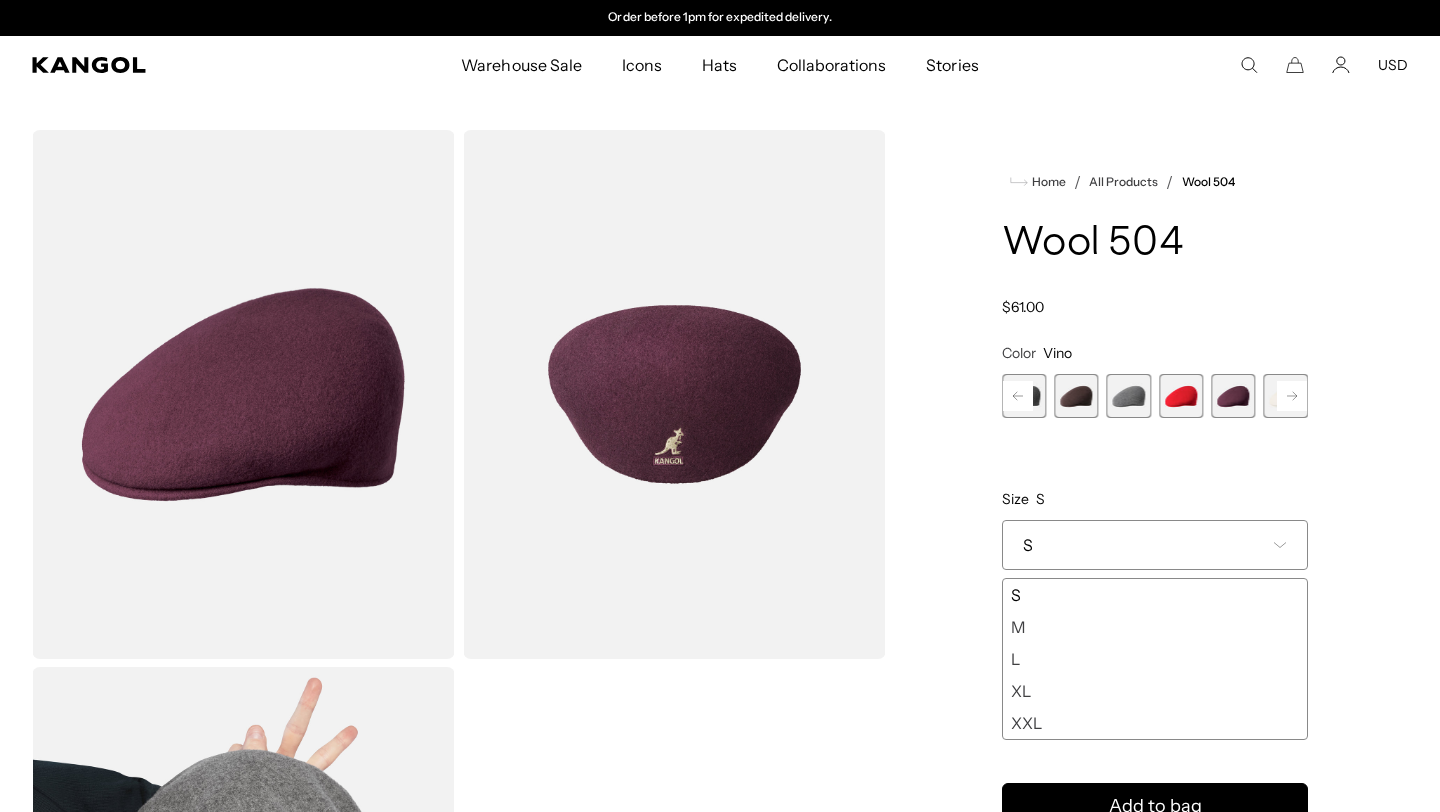 click 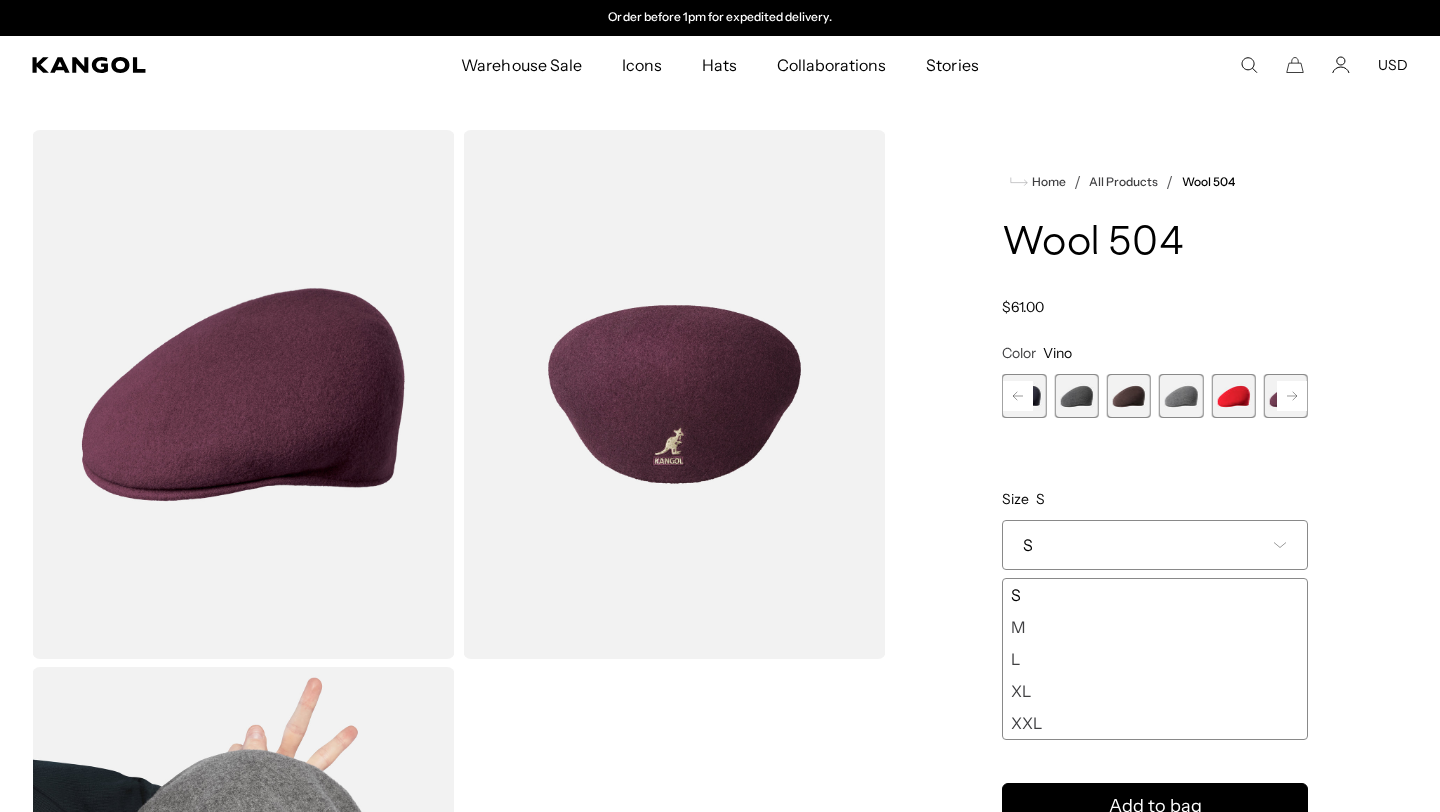 click 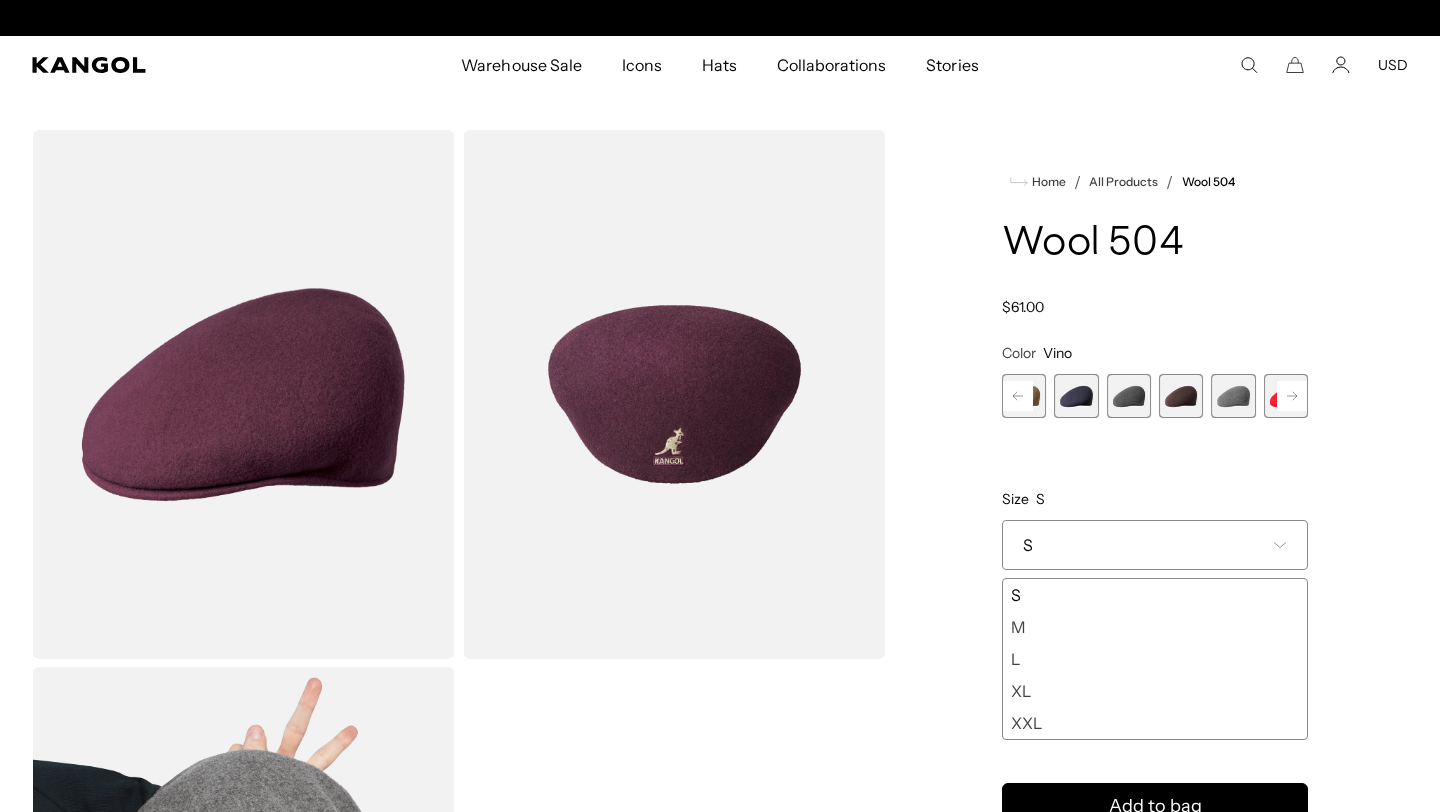 scroll, scrollTop: 0, scrollLeft: 0, axis: both 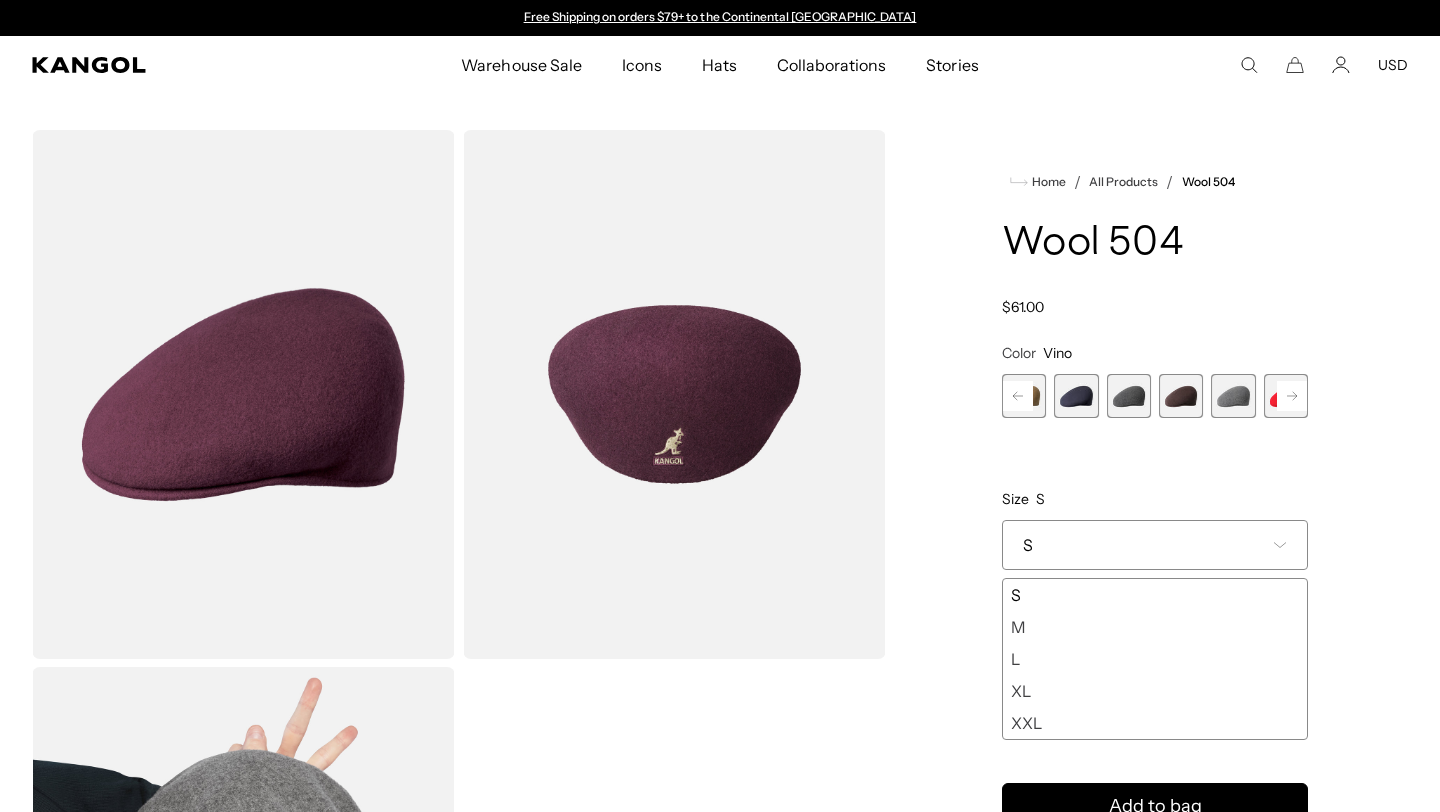 click 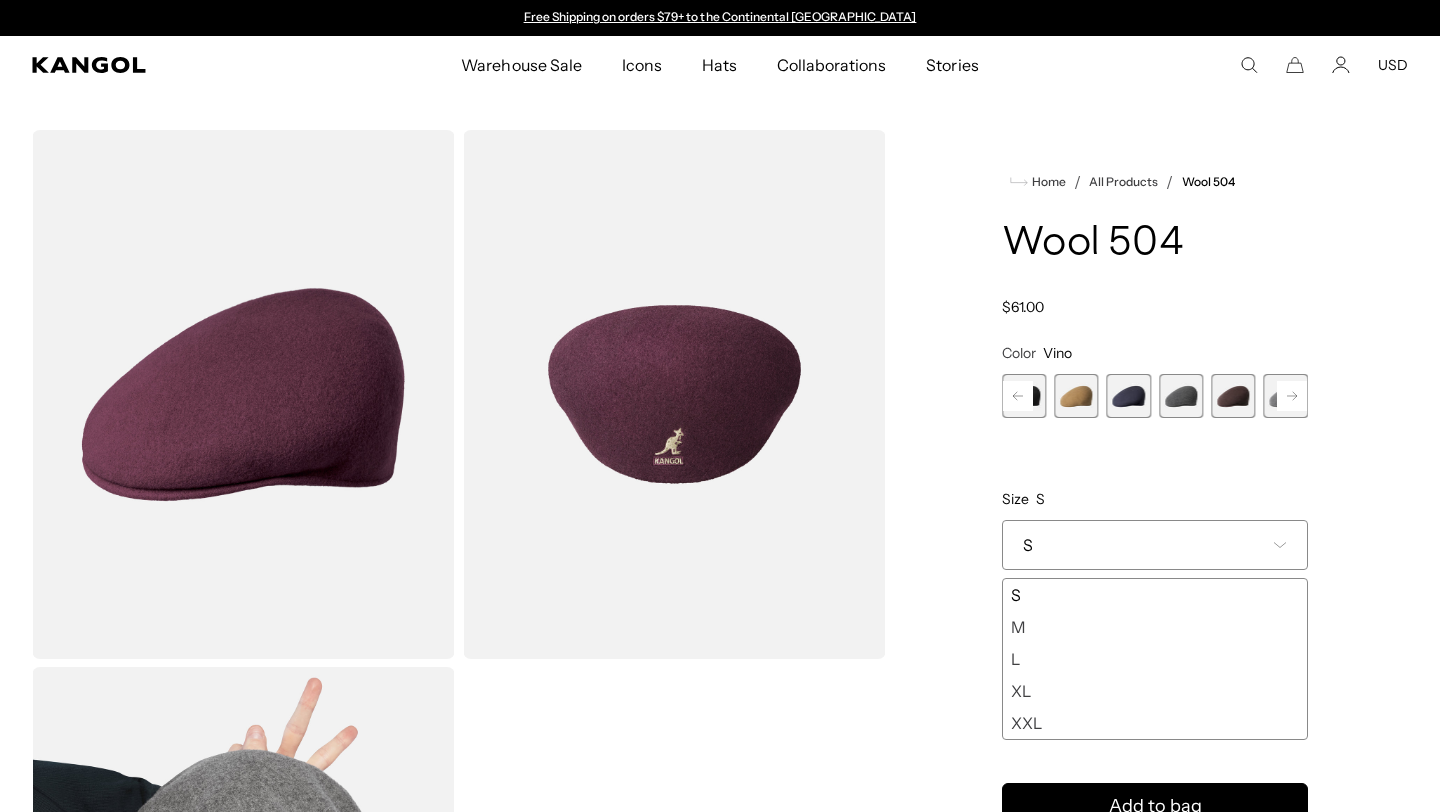 click 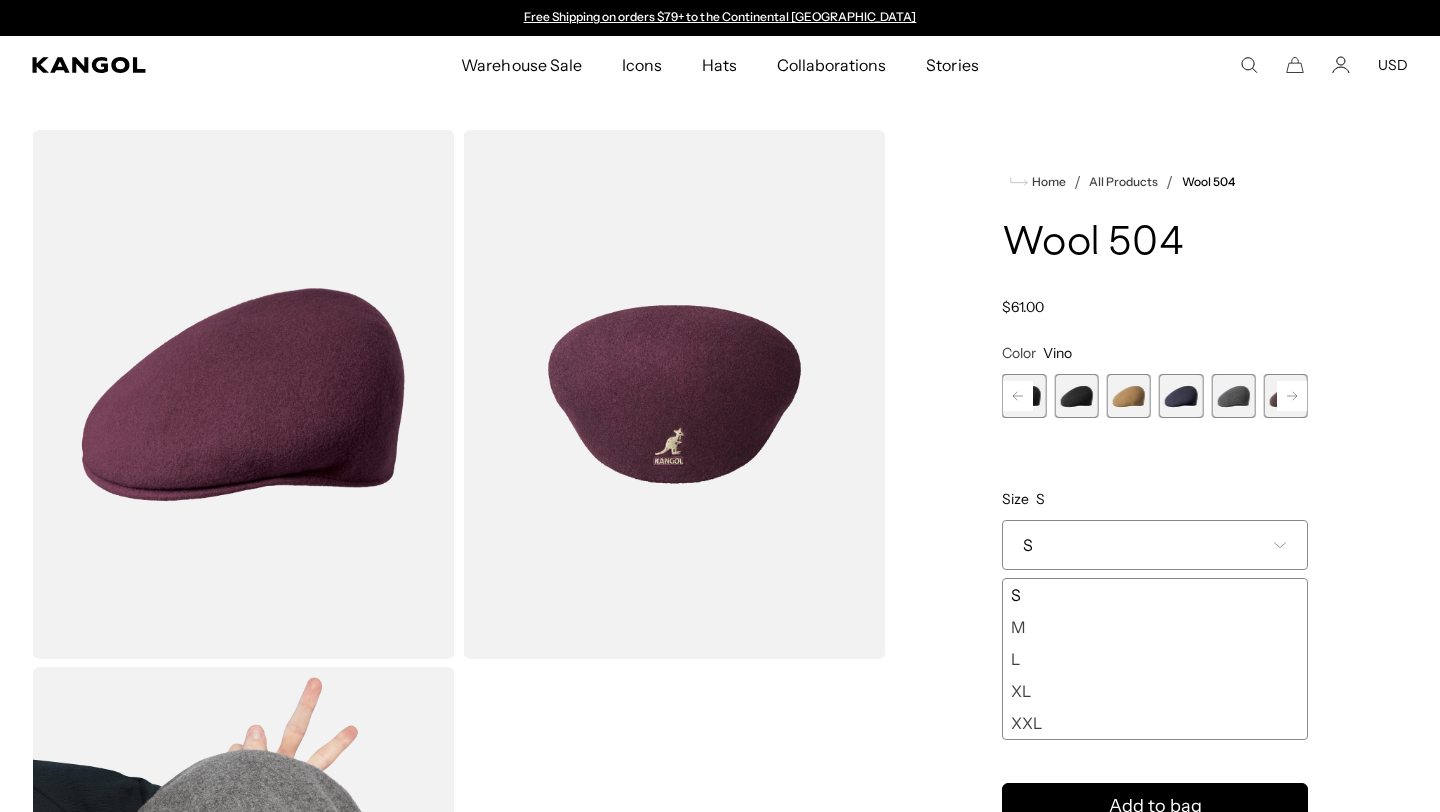 click at bounding box center [1129, 396] 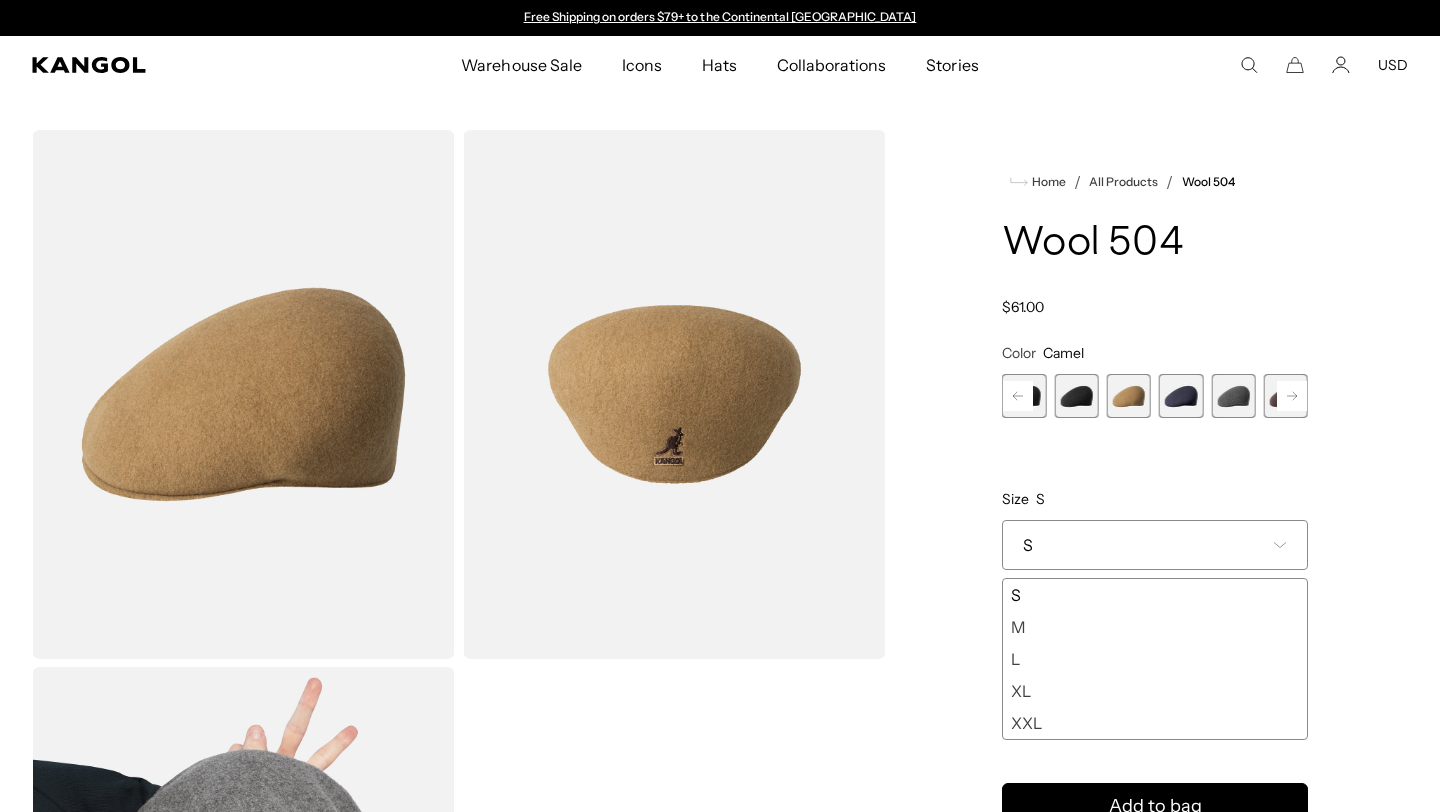 click 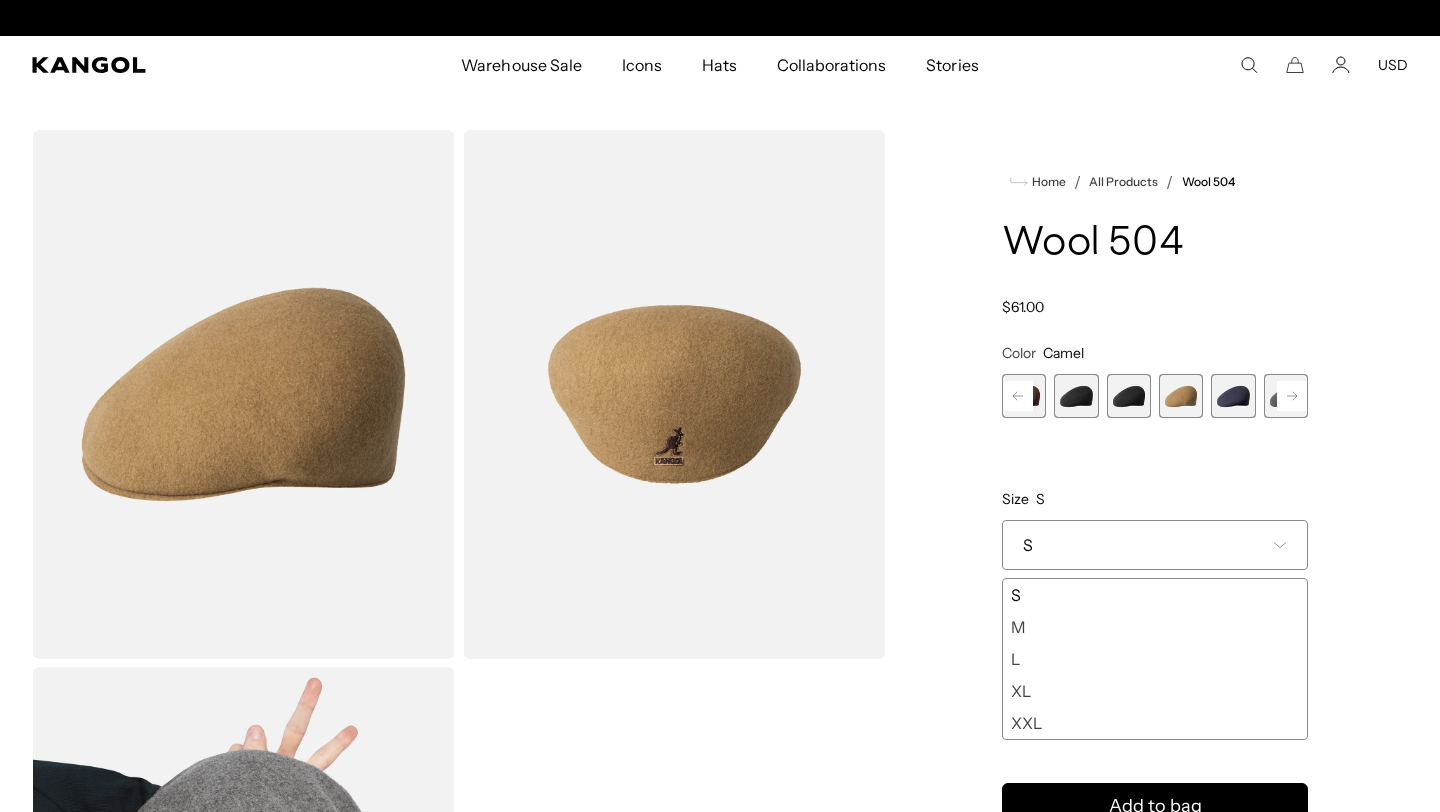 scroll, scrollTop: 0, scrollLeft: 412, axis: horizontal 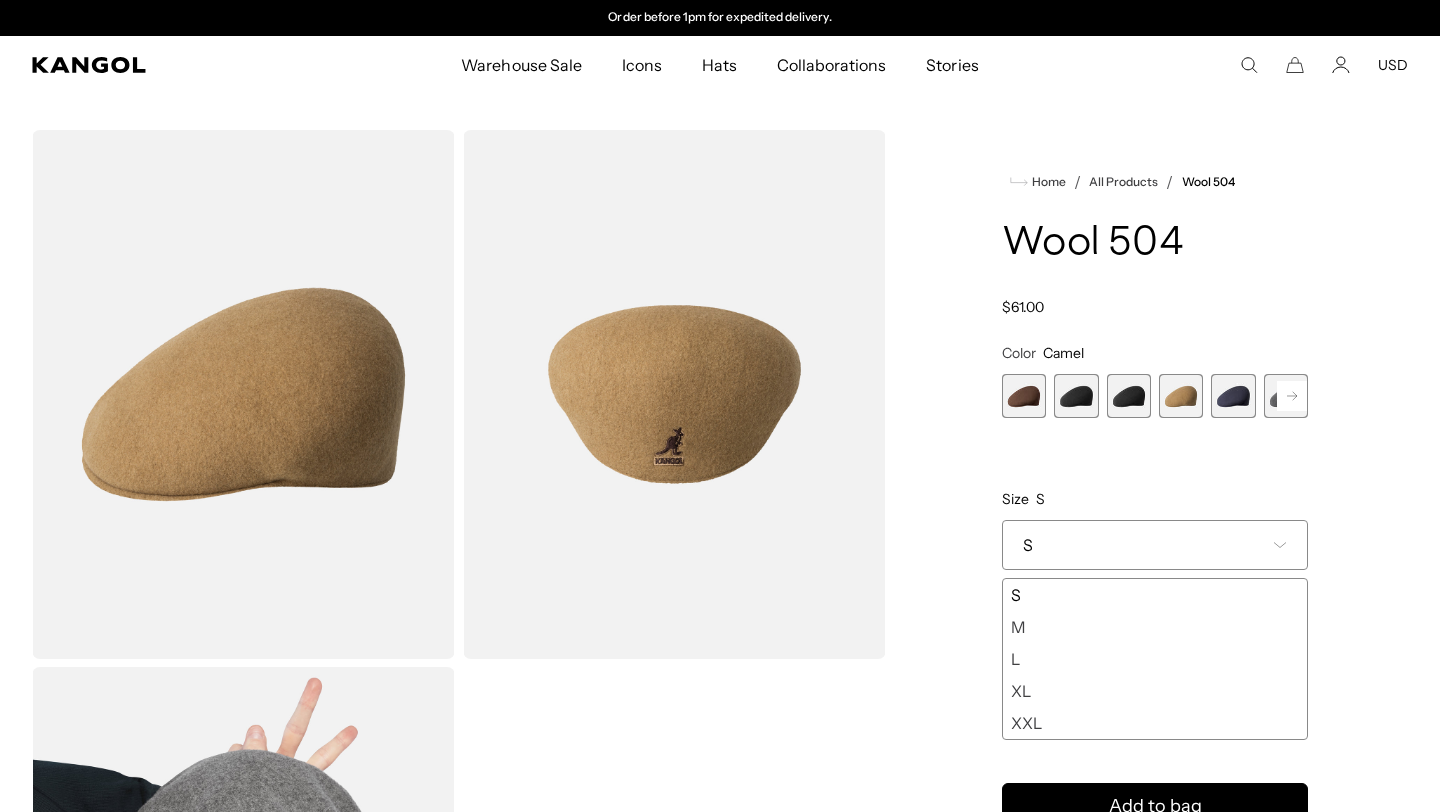 click at bounding box center [1024, 396] 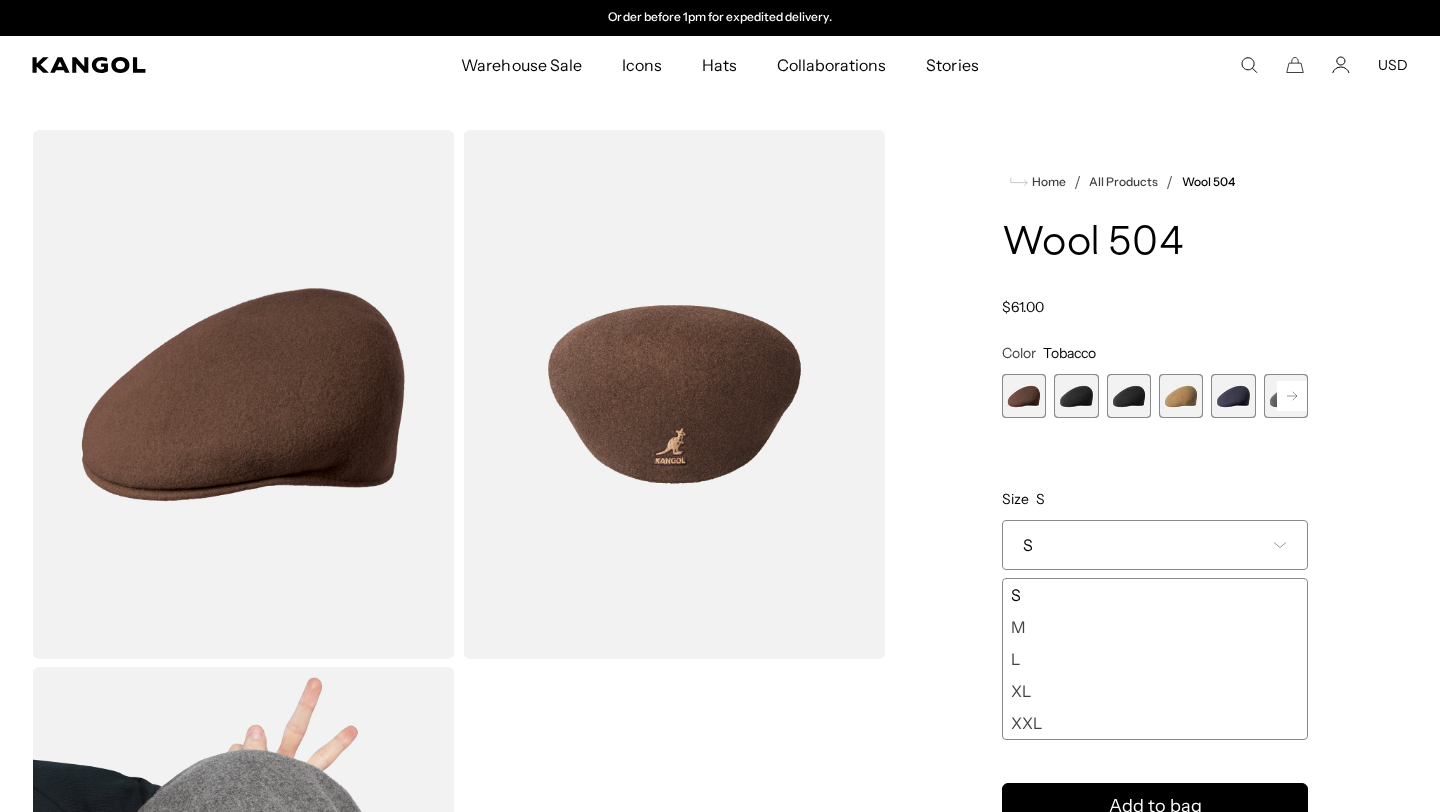 click at bounding box center [1024, 396] 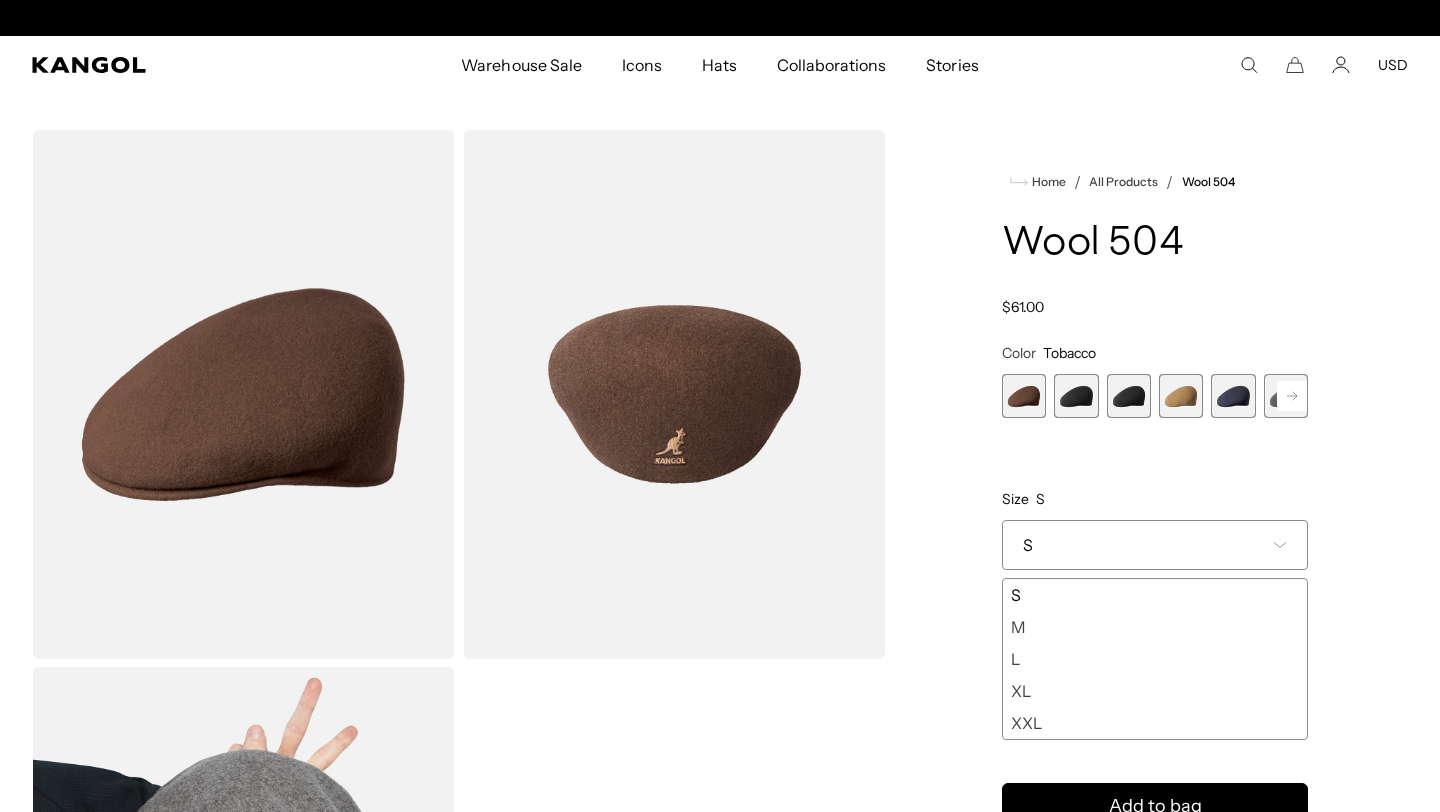 click at bounding box center [1076, 396] 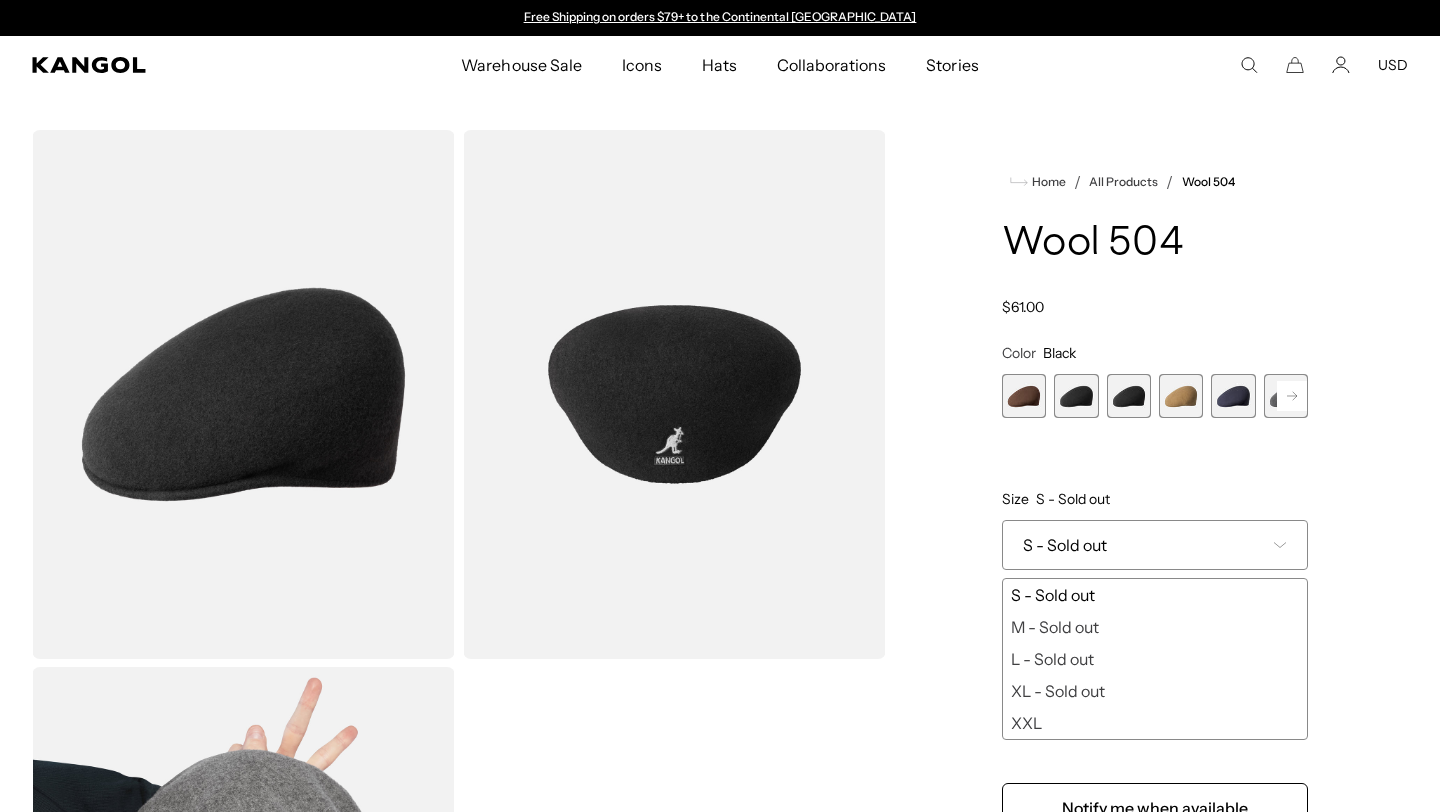click at bounding box center [1024, 396] 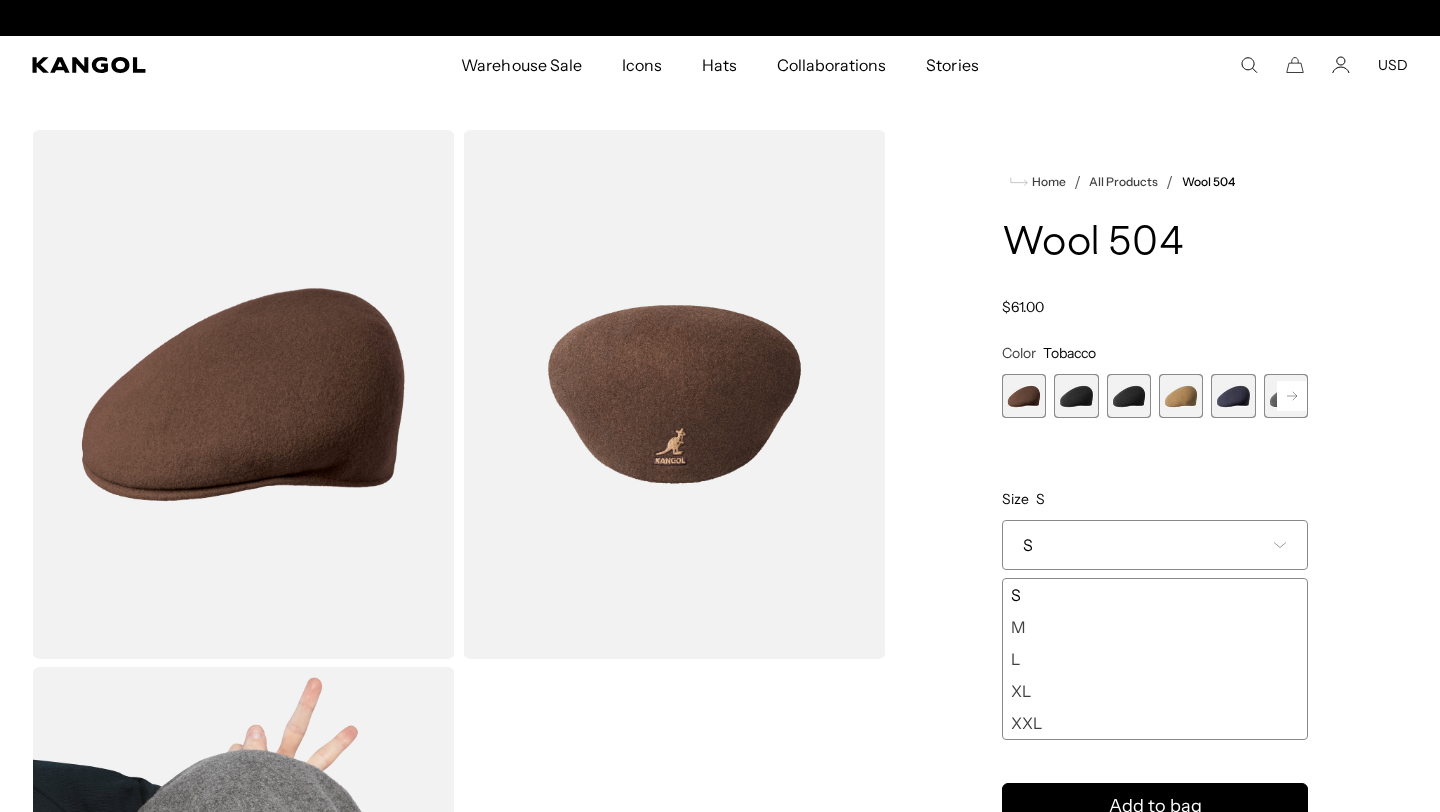 scroll, scrollTop: 0, scrollLeft: 412, axis: horizontal 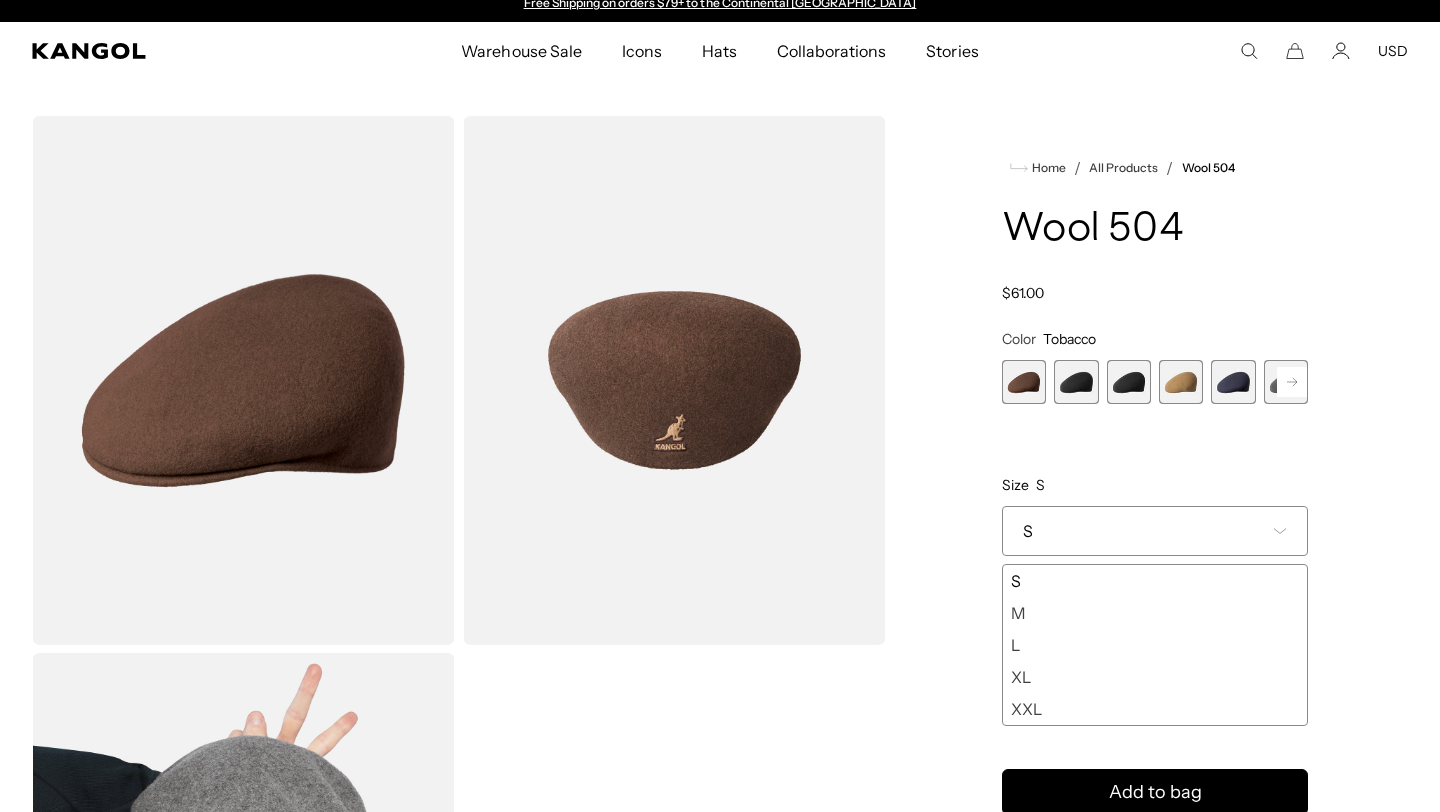 click at bounding box center (1076, 382) 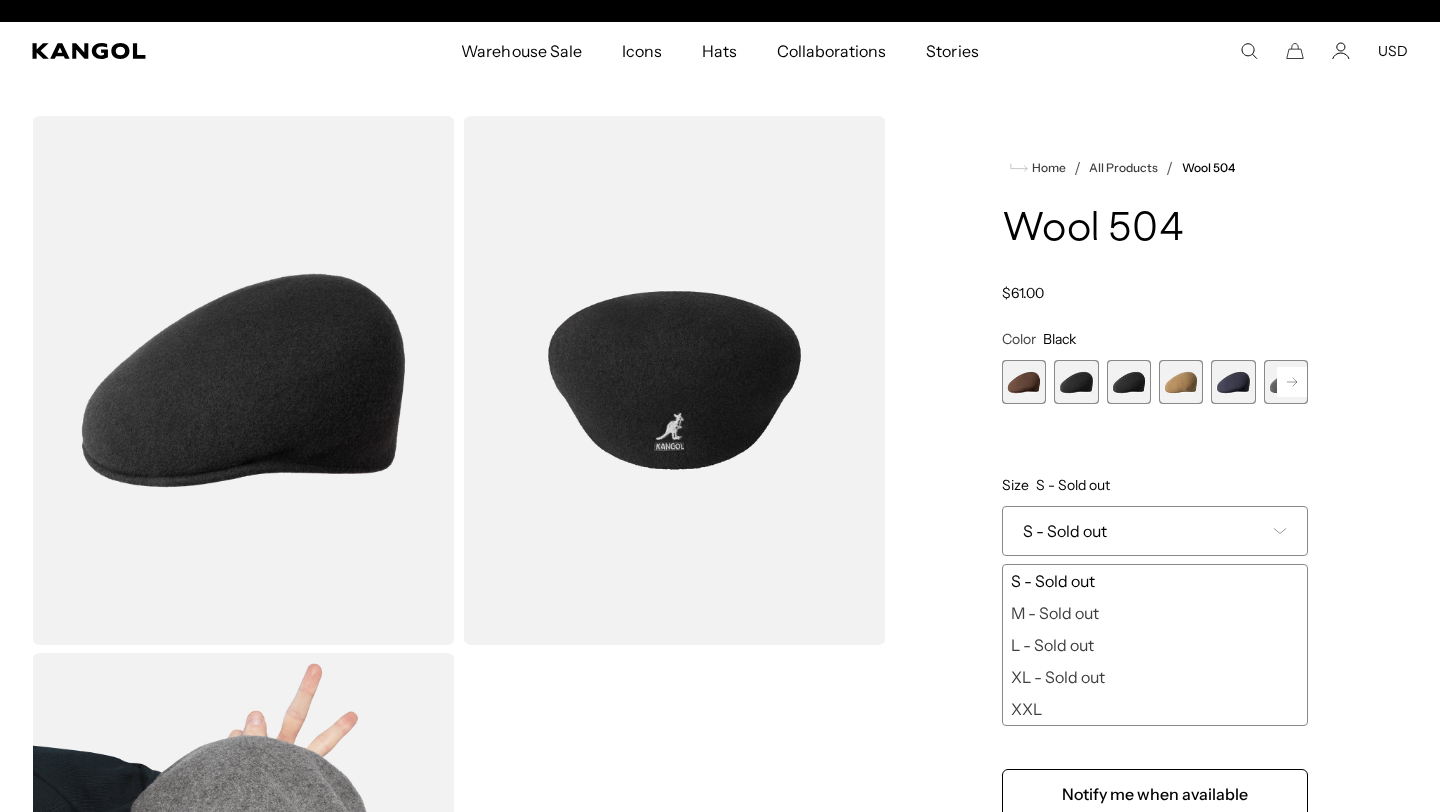 scroll, scrollTop: 0, scrollLeft: 0, axis: both 